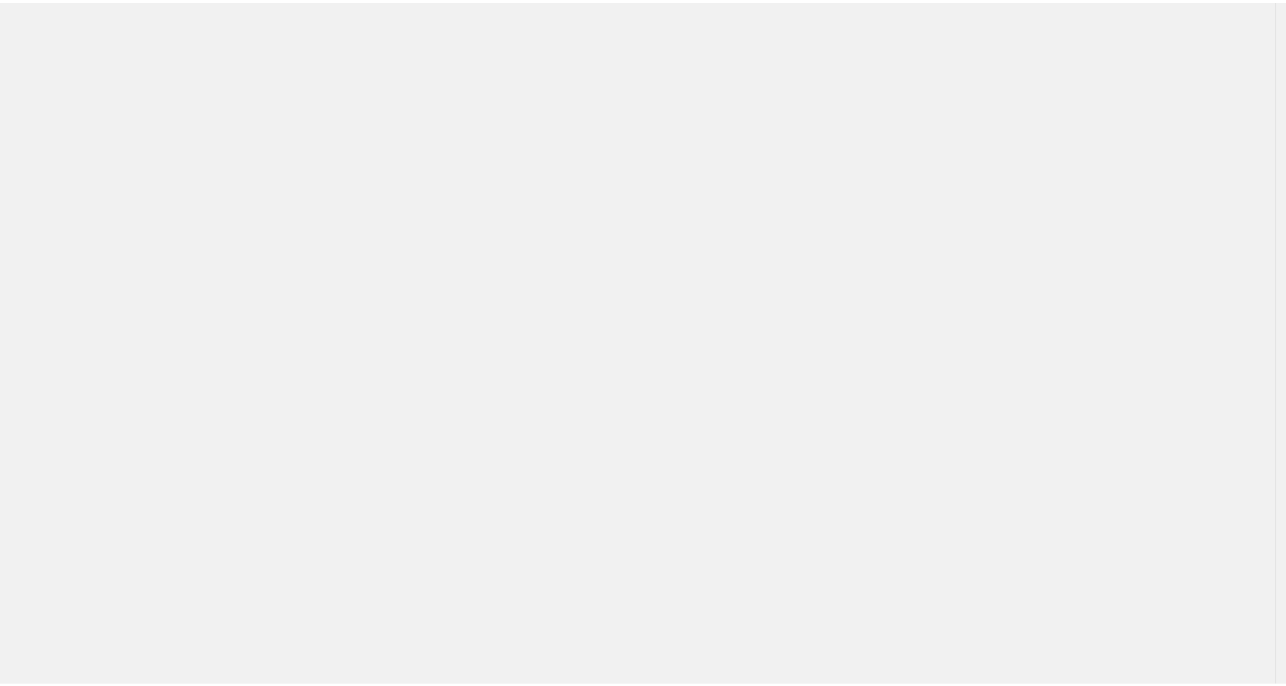 scroll, scrollTop: 0, scrollLeft: 0, axis: both 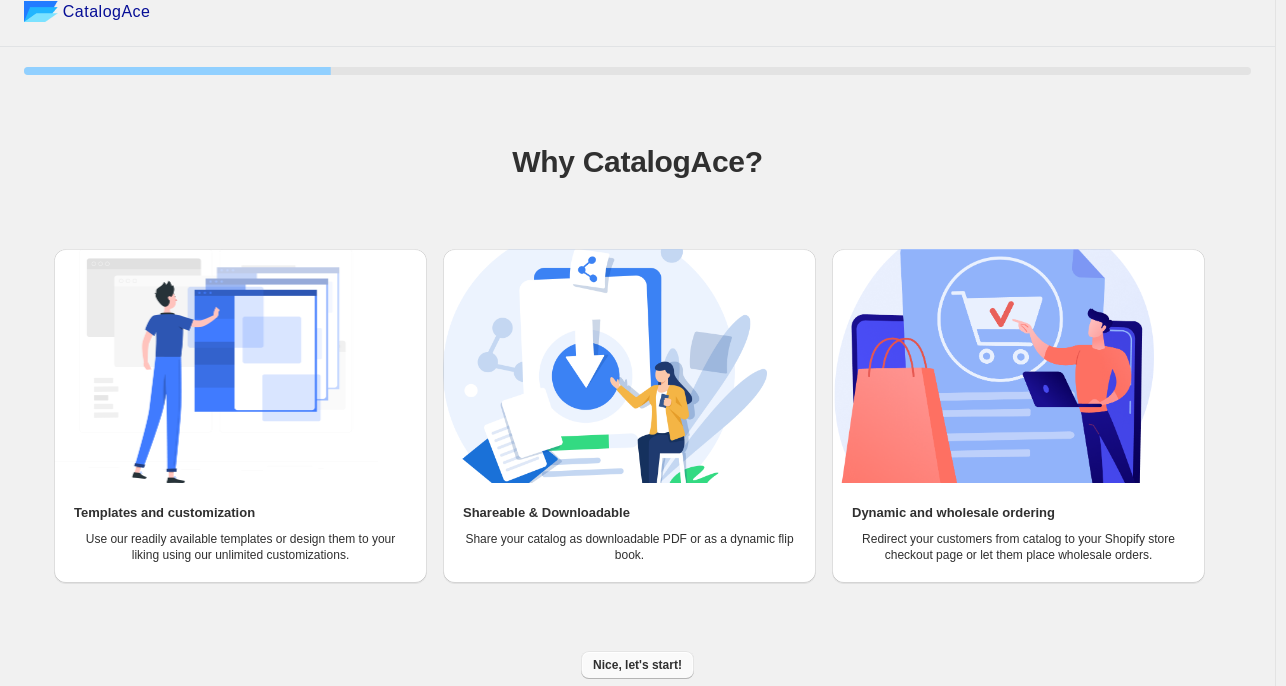 click on "Nice, let's start!" at bounding box center (637, 665) 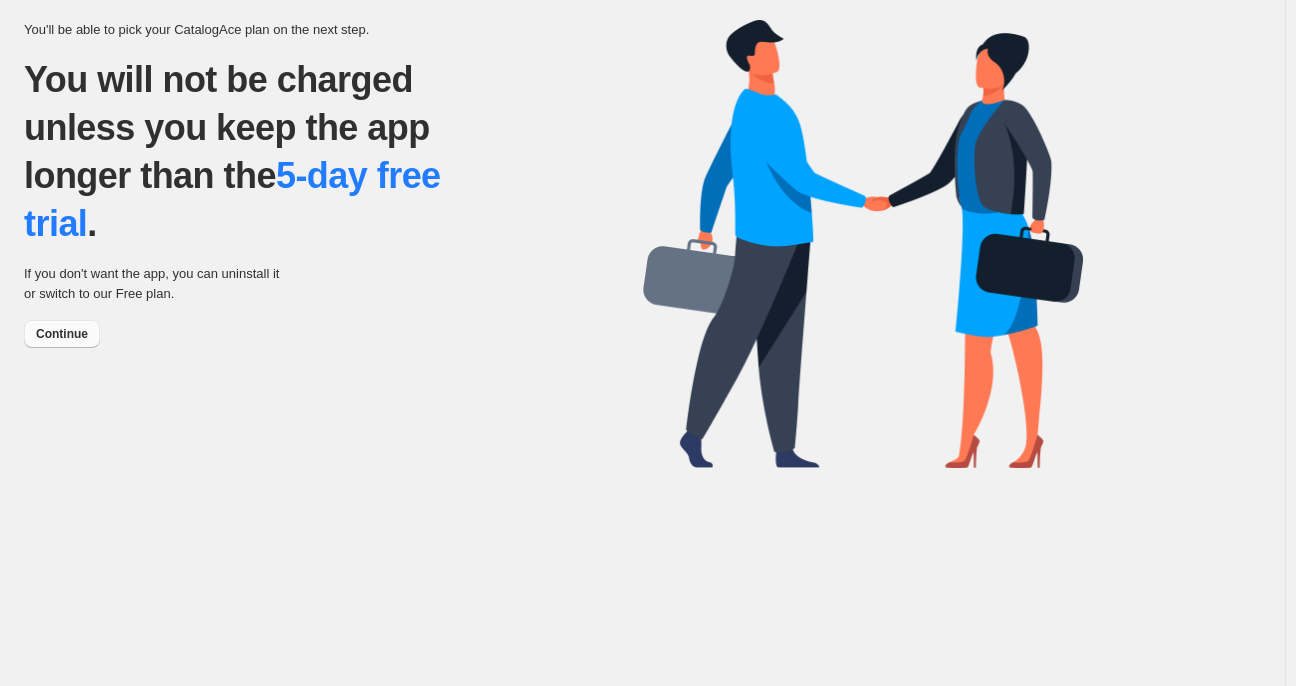 click on "Continue" at bounding box center (62, 334) 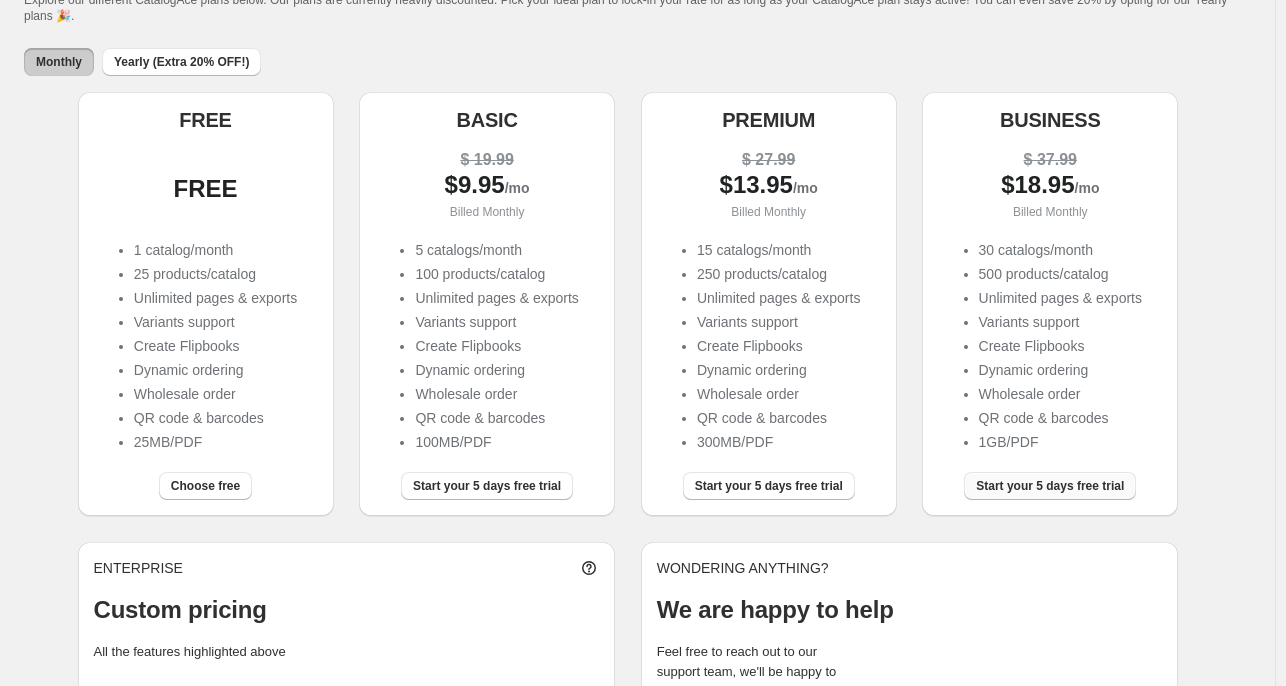 scroll, scrollTop: 136, scrollLeft: 0, axis: vertical 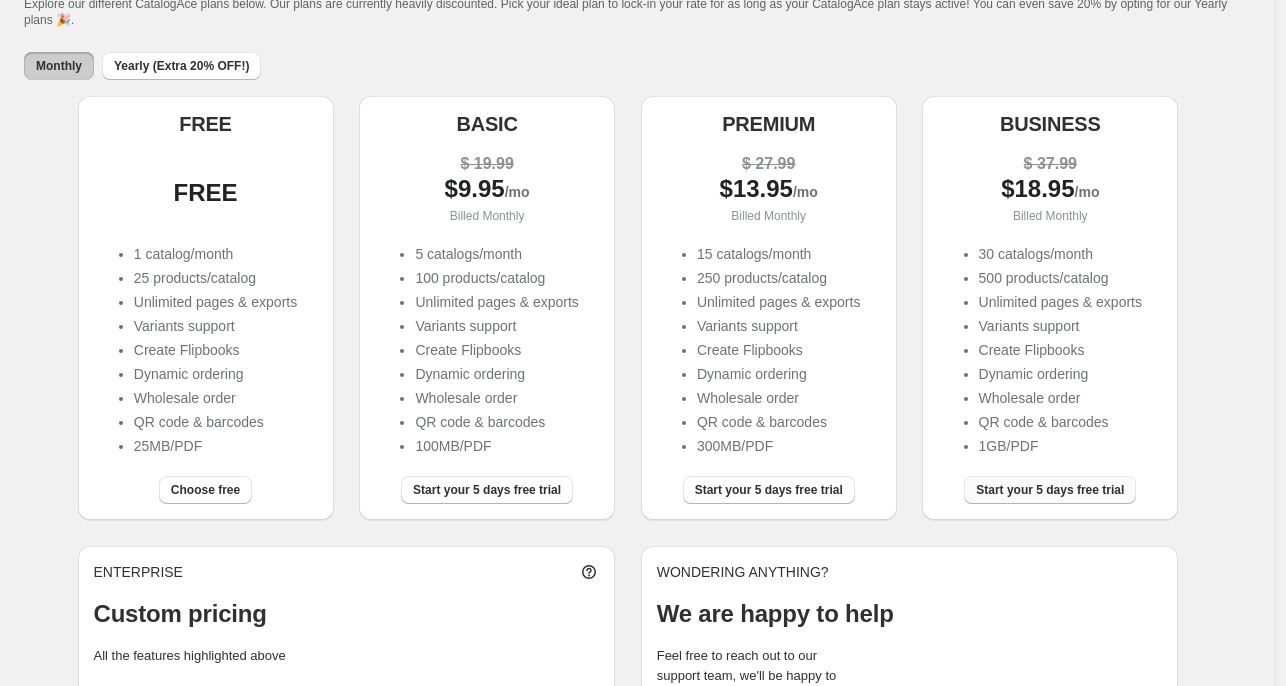 click on "Start your 5 days free trial" at bounding box center (1050, 490) 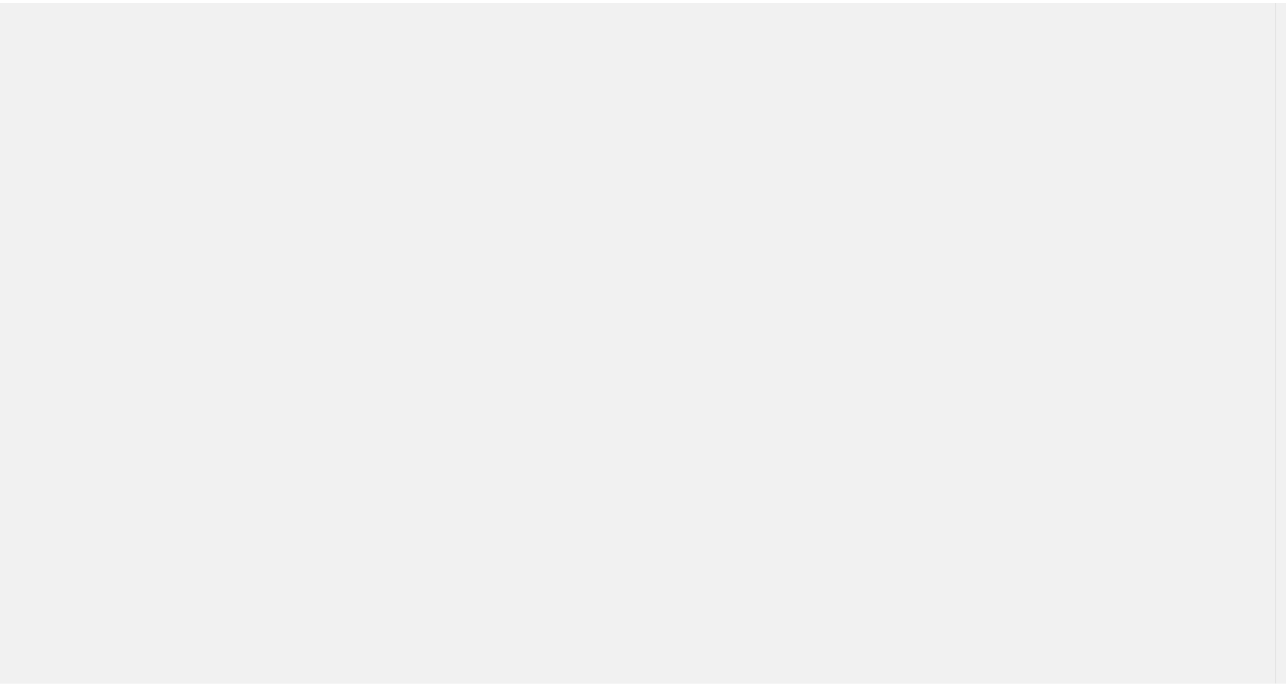 scroll, scrollTop: 0, scrollLeft: 0, axis: both 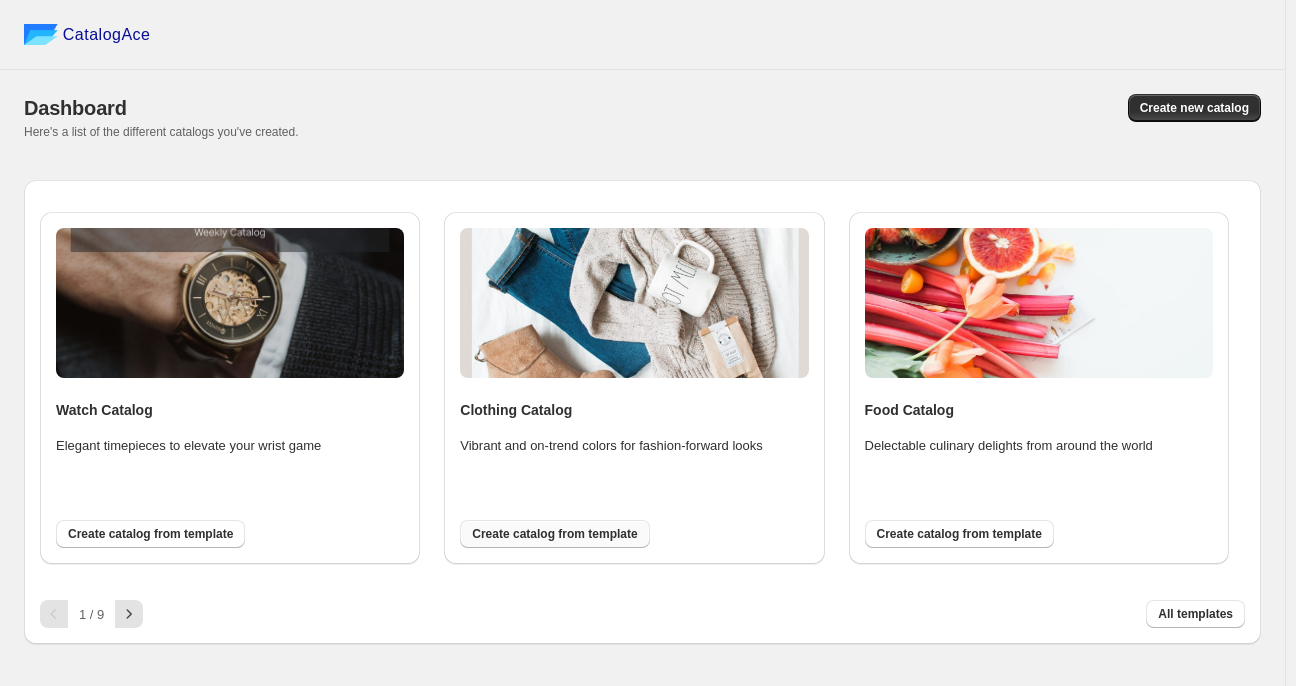 click on "Create catalog from template" at bounding box center (554, 534) 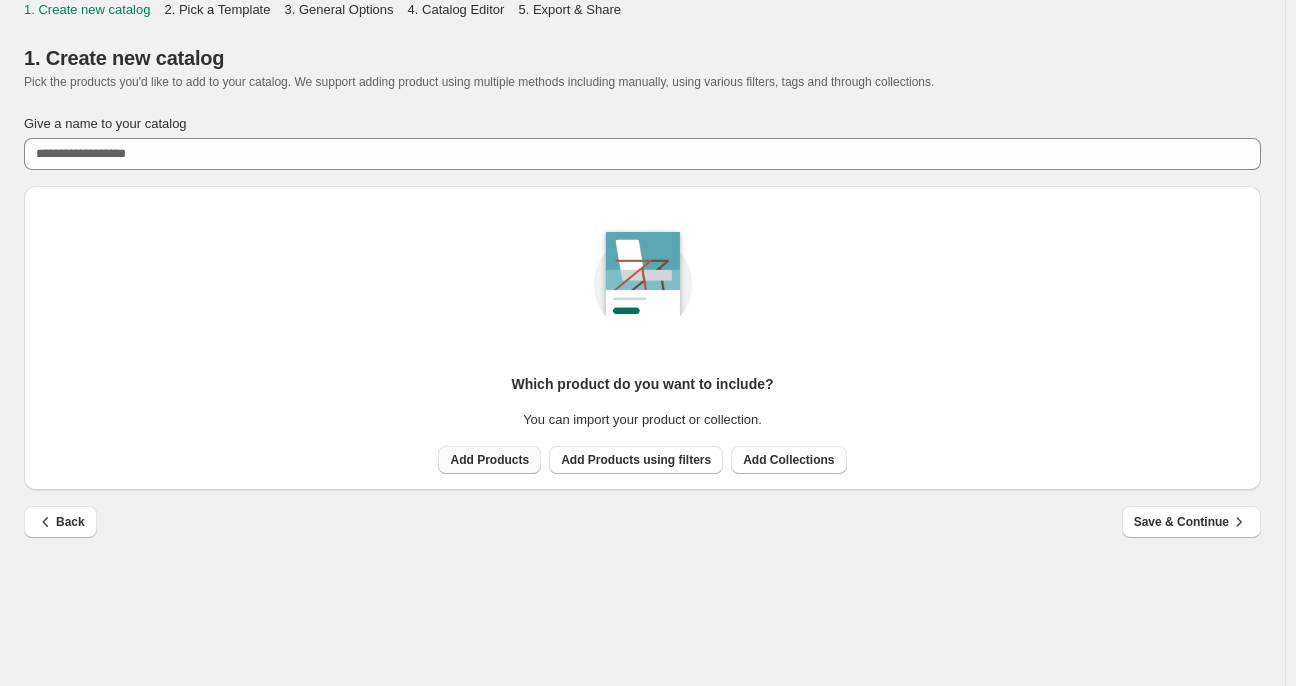 click on "Add Products" at bounding box center [489, 460] 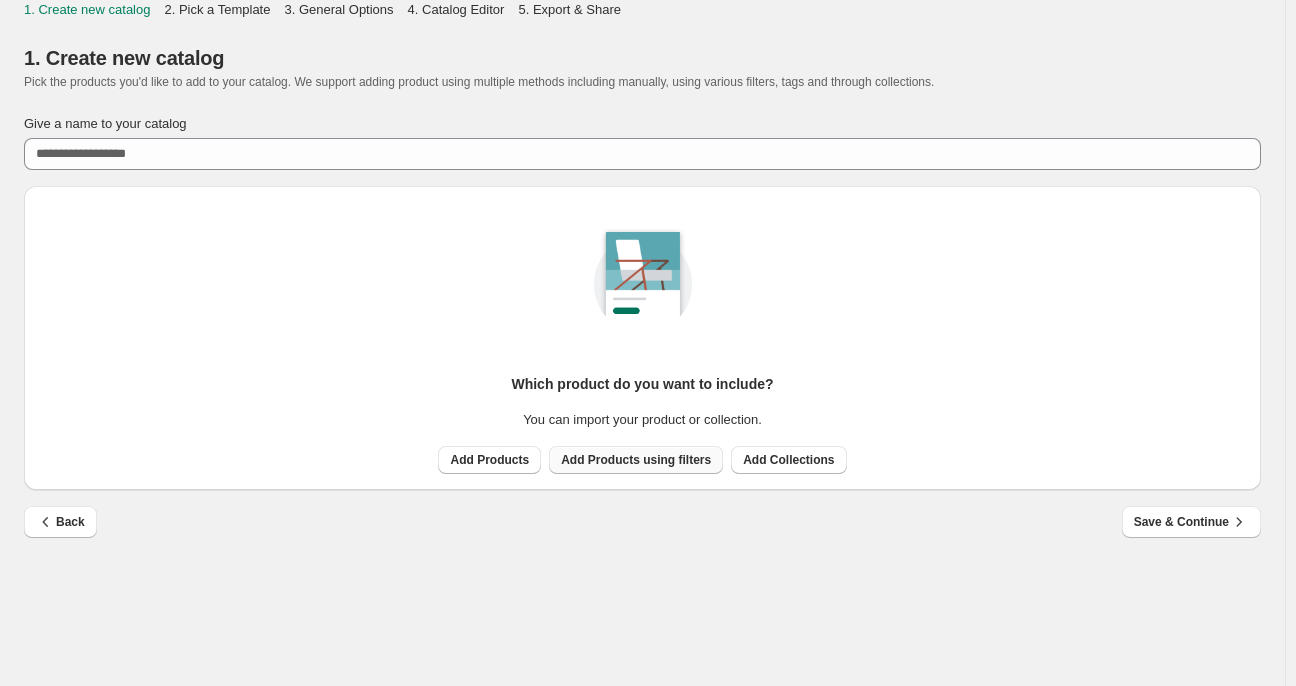 click on "Add Products using filters" at bounding box center (636, 460) 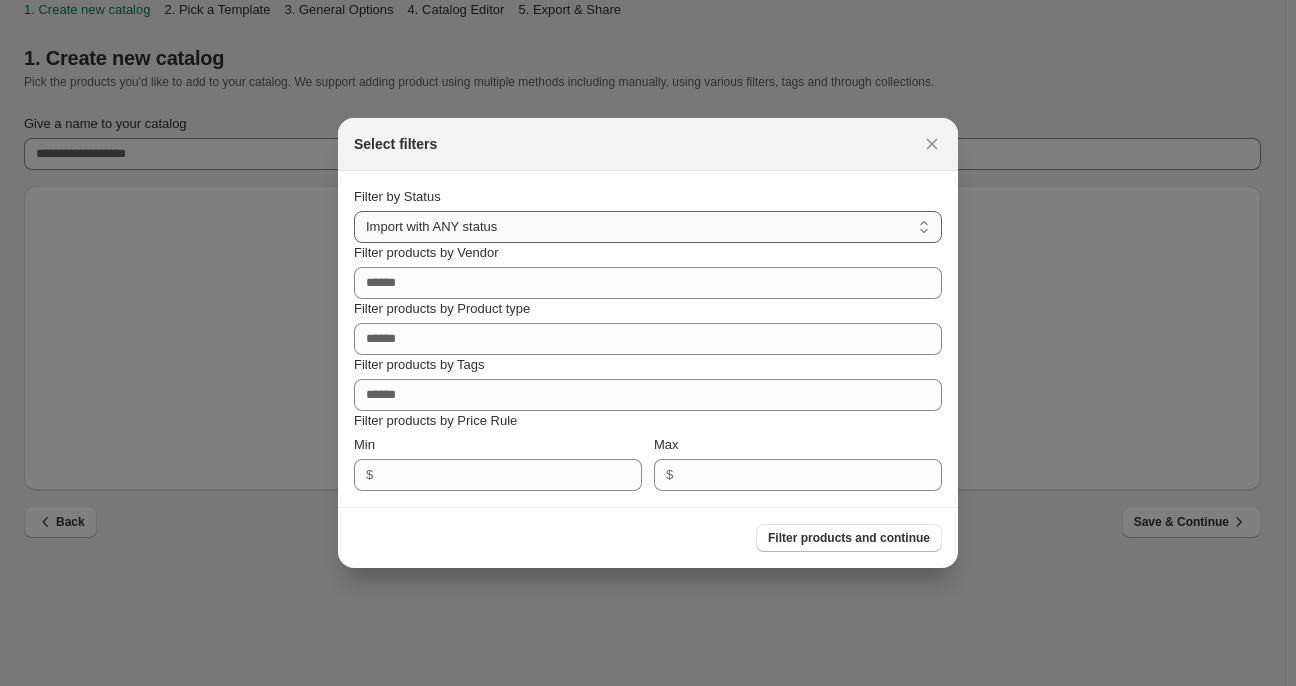 click on "**********" at bounding box center (648, 227) 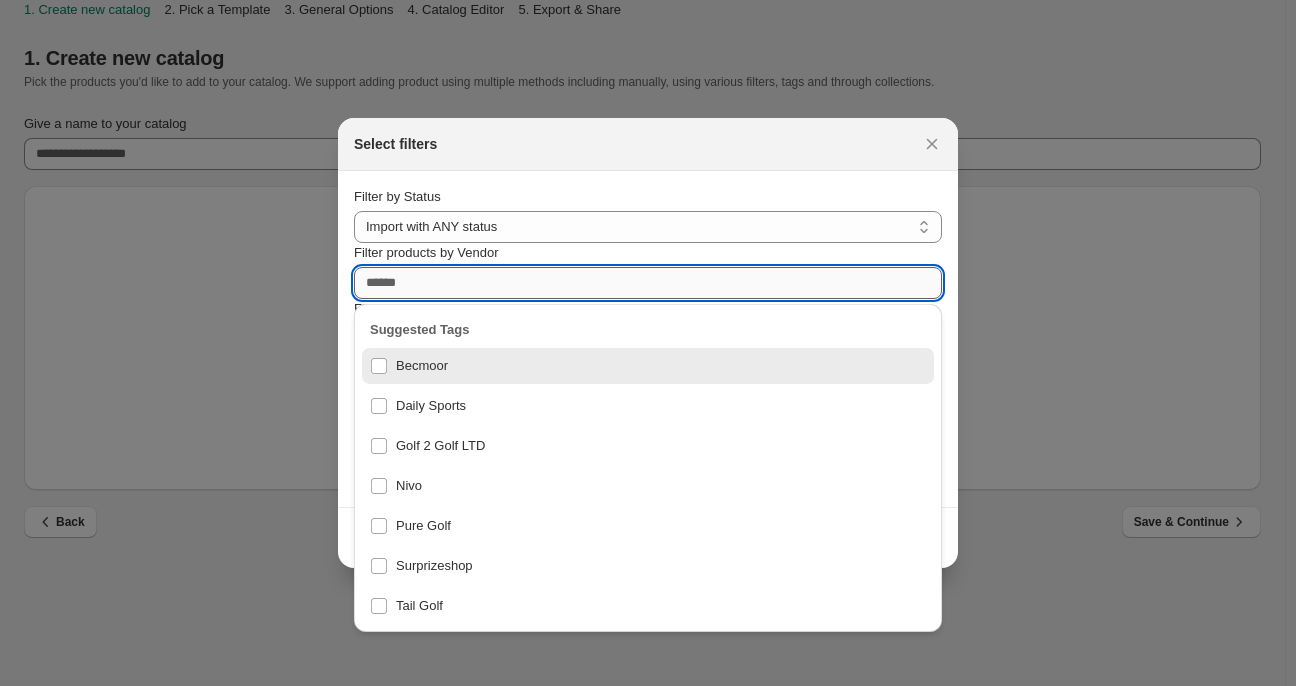 click on "Filter products by Vendor" at bounding box center (648, 283) 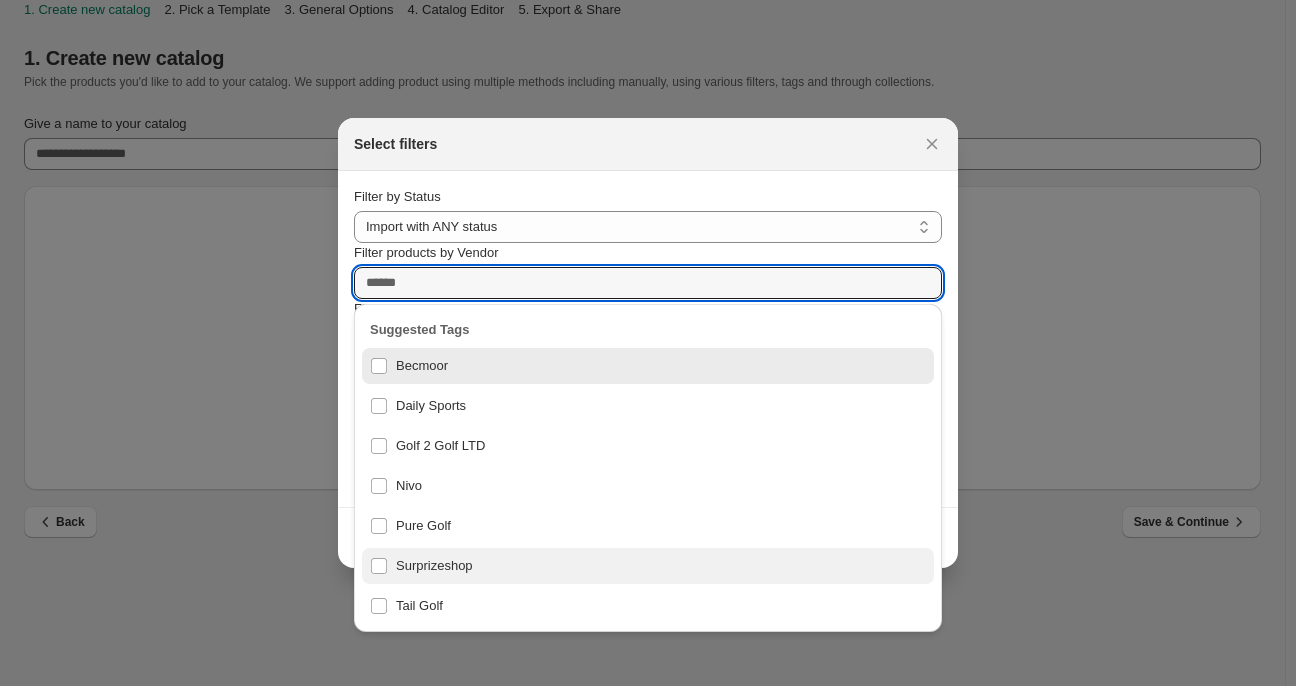 click on "Surprizeshop" at bounding box center (648, 566) 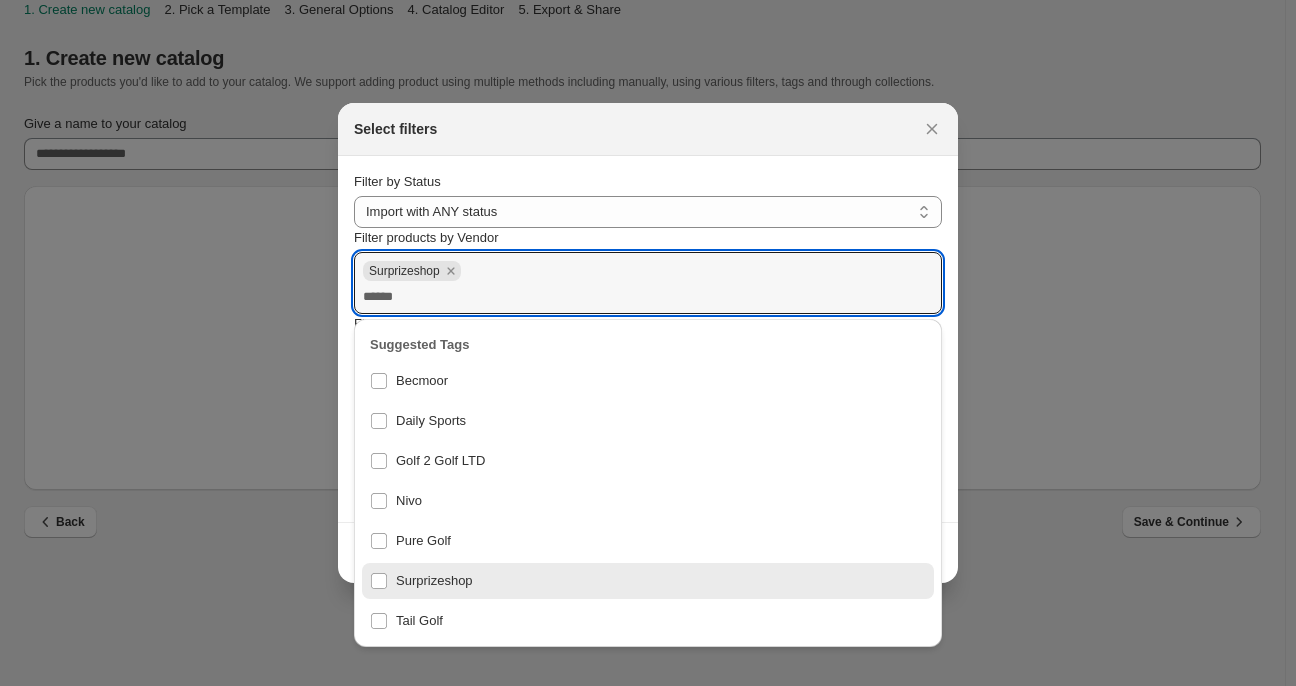 click on "Surprizeshop" at bounding box center (648, 581) 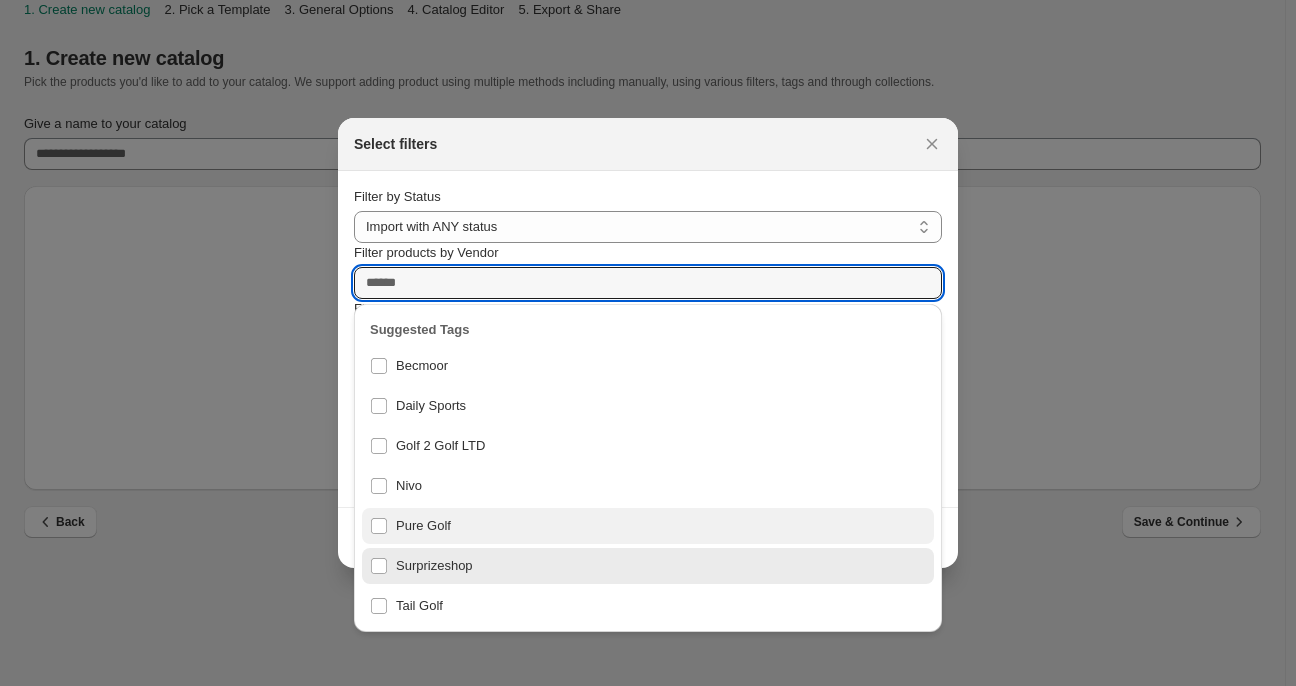 click on "Pure Golf" at bounding box center [648, 526] 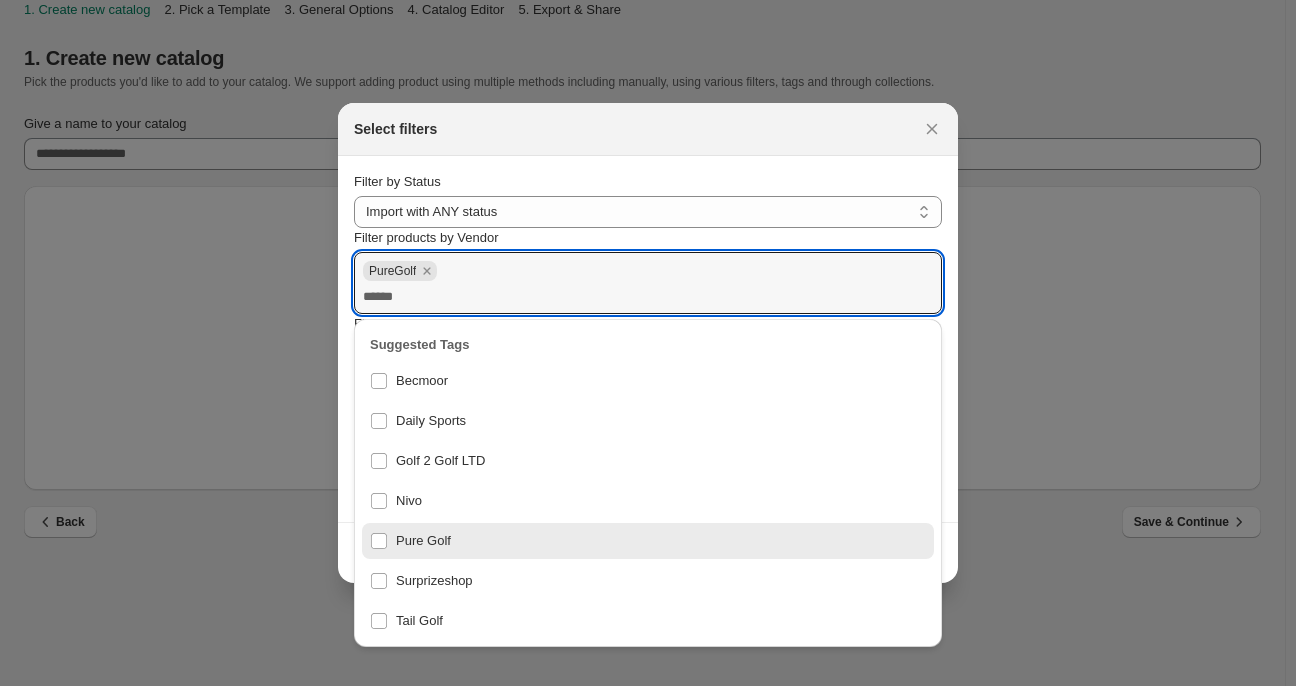 click on "Filter products by Vendor" at bounding box center (648, 238) 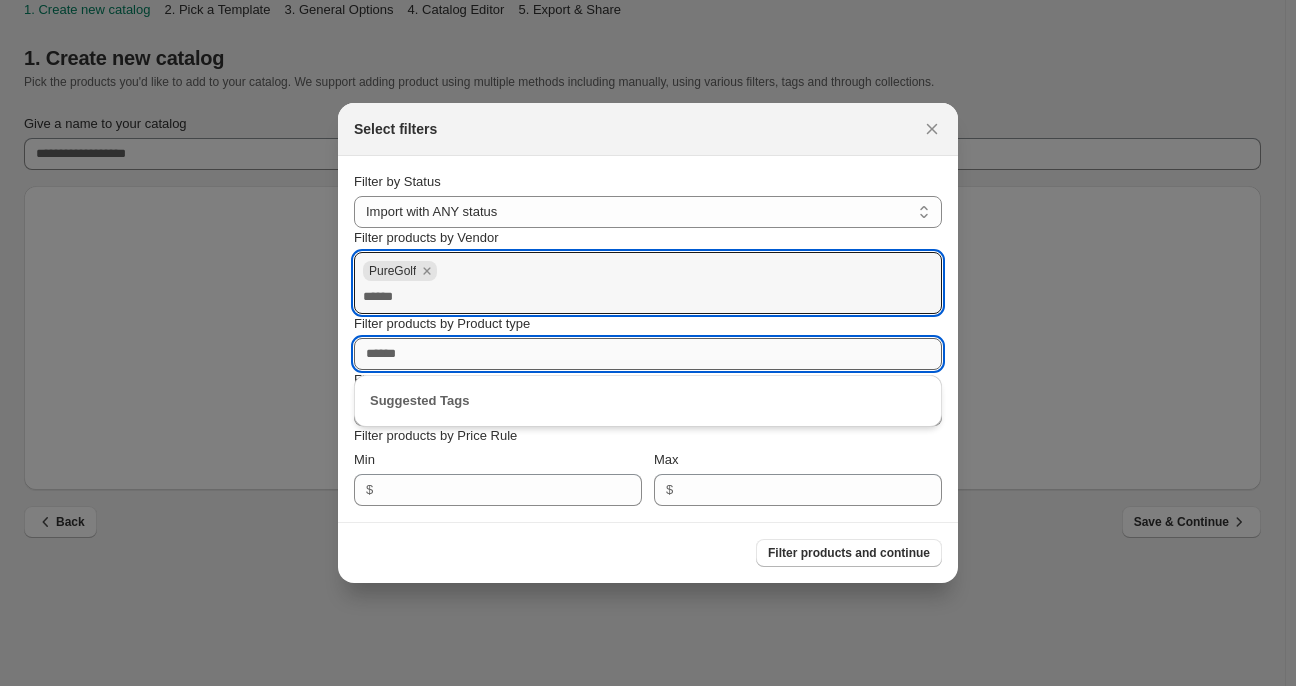 click on "Filter products by Product type" at bounding box center (648, 354) 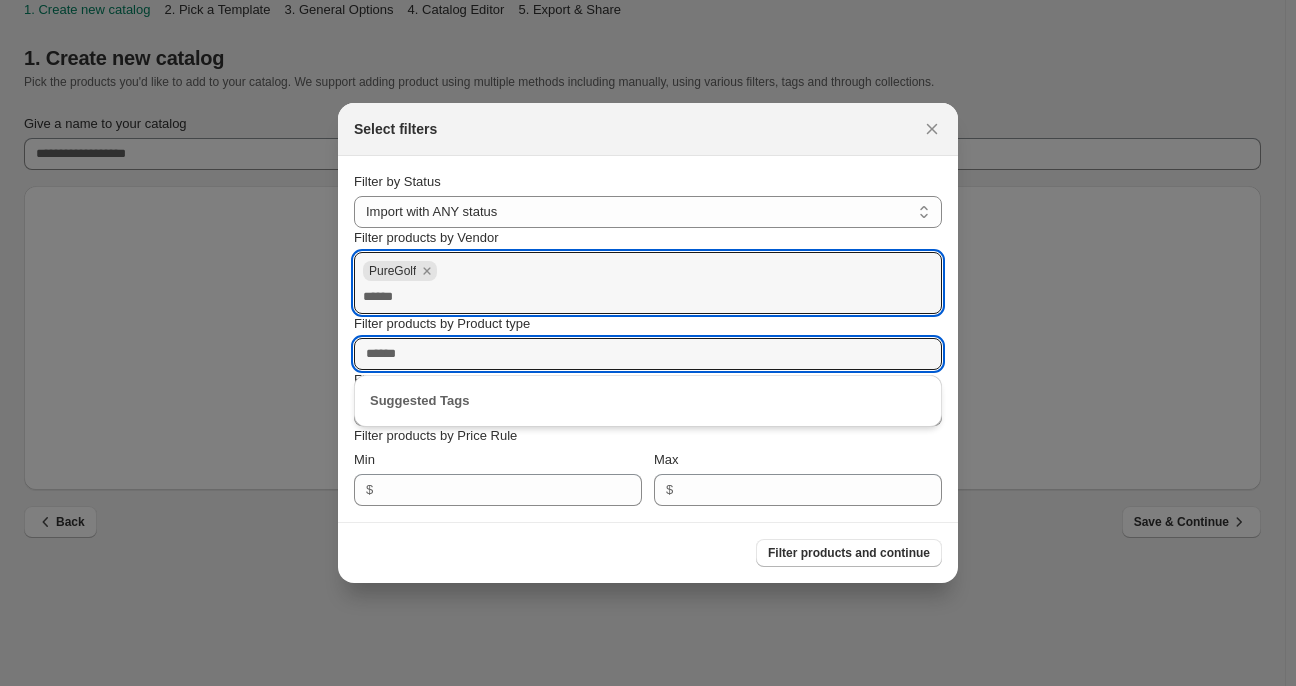 click on "Min" at bounding box center [498, 460] 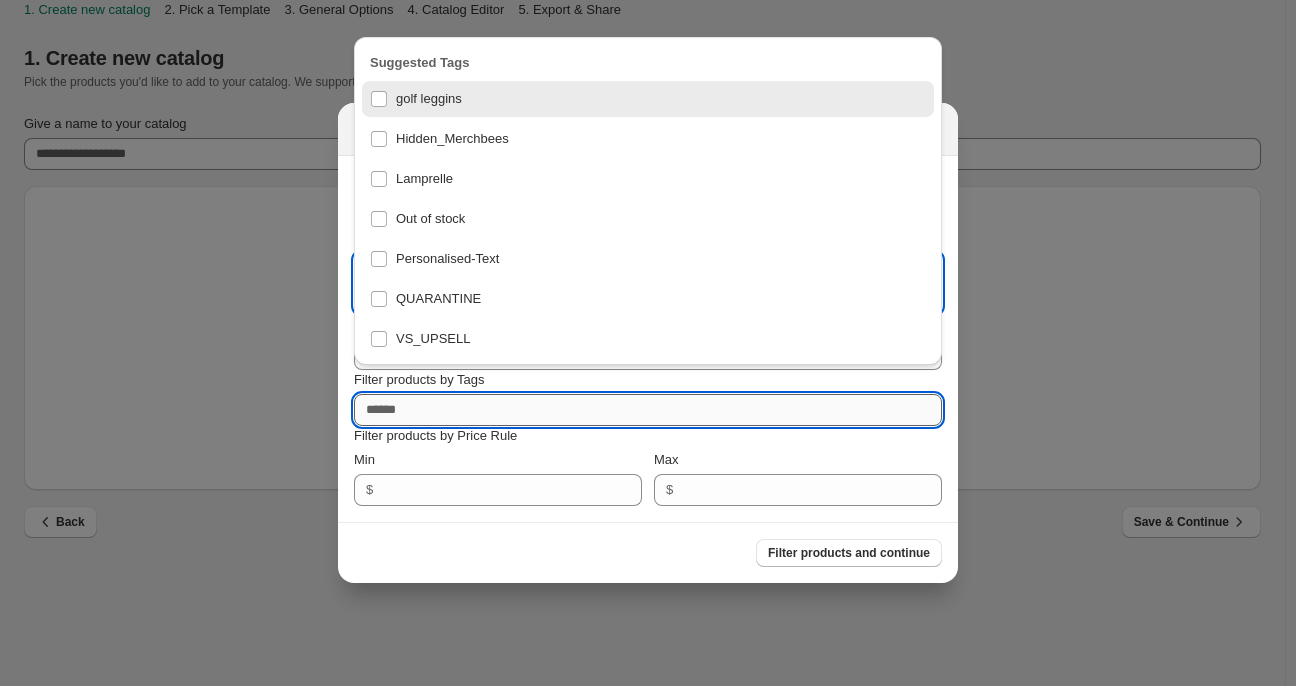 click on "Filter products by Tags" at bounding box center [648, 410] 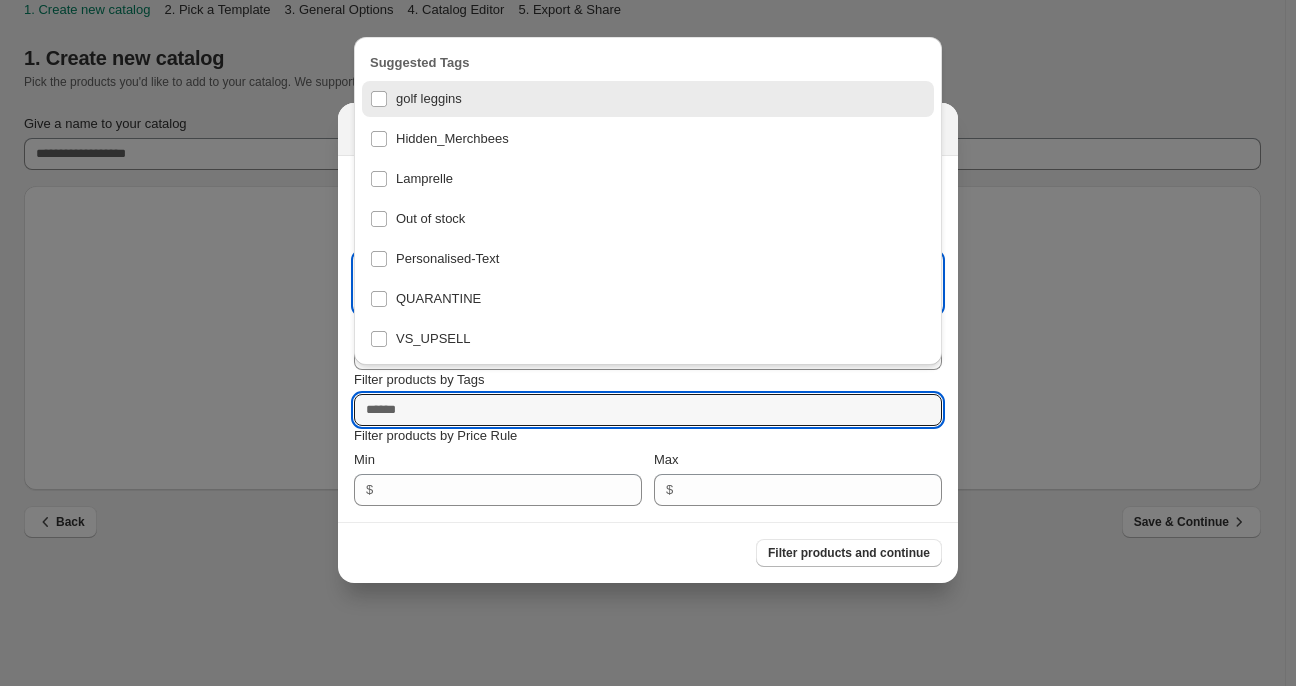 click on "Min" at bounding box center [498, 460] 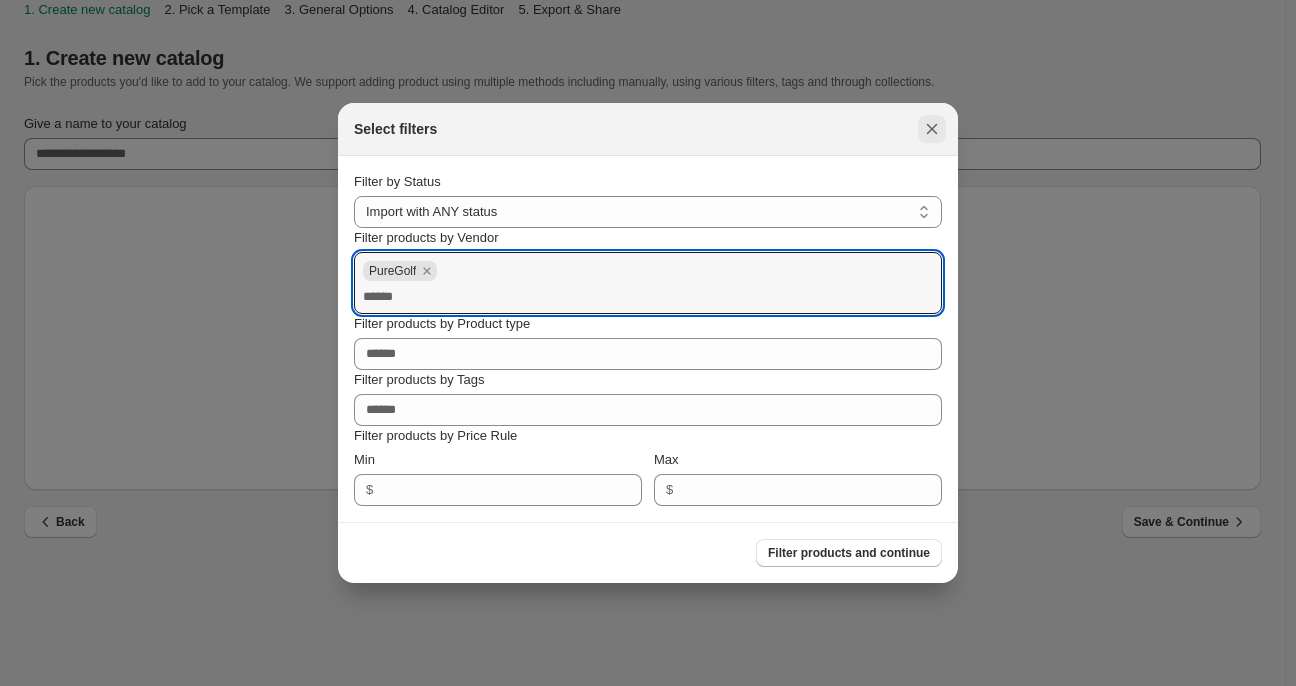 click 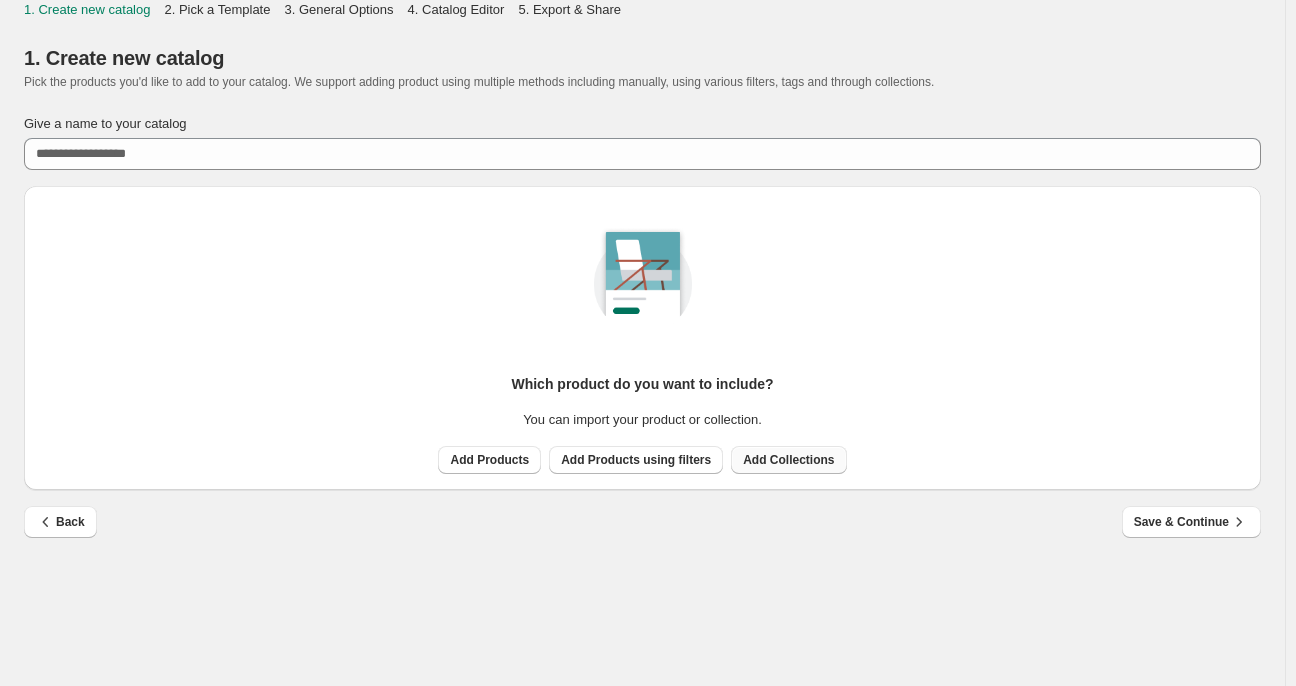 click on "Add Collections" at bounding box center (788, 460) 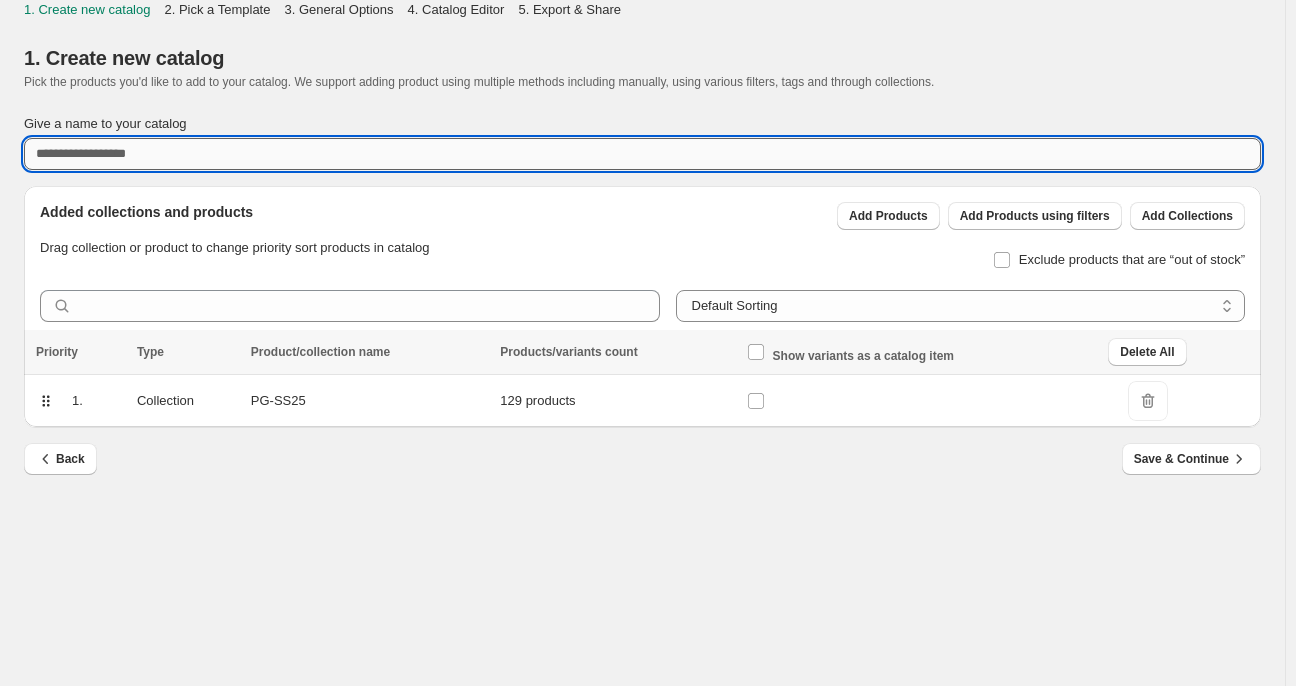 click on "Give a name to your catalog" at bounding box center [642, 154] 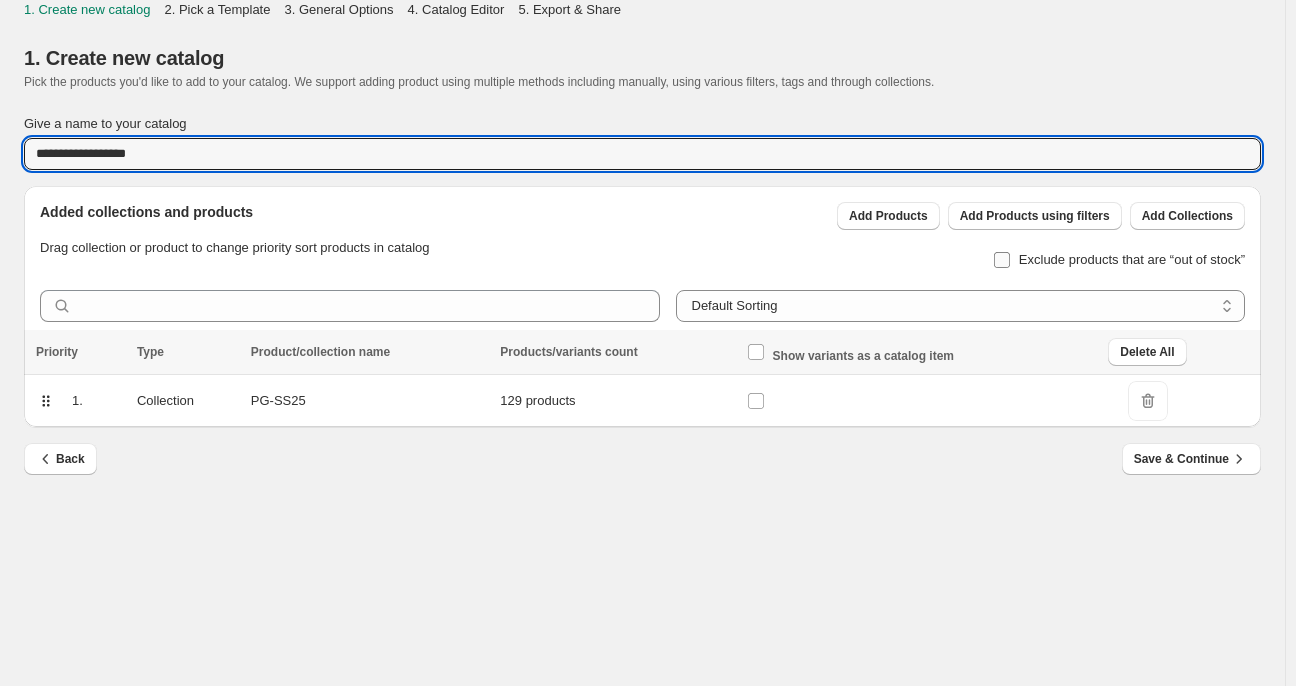 type on "**********" 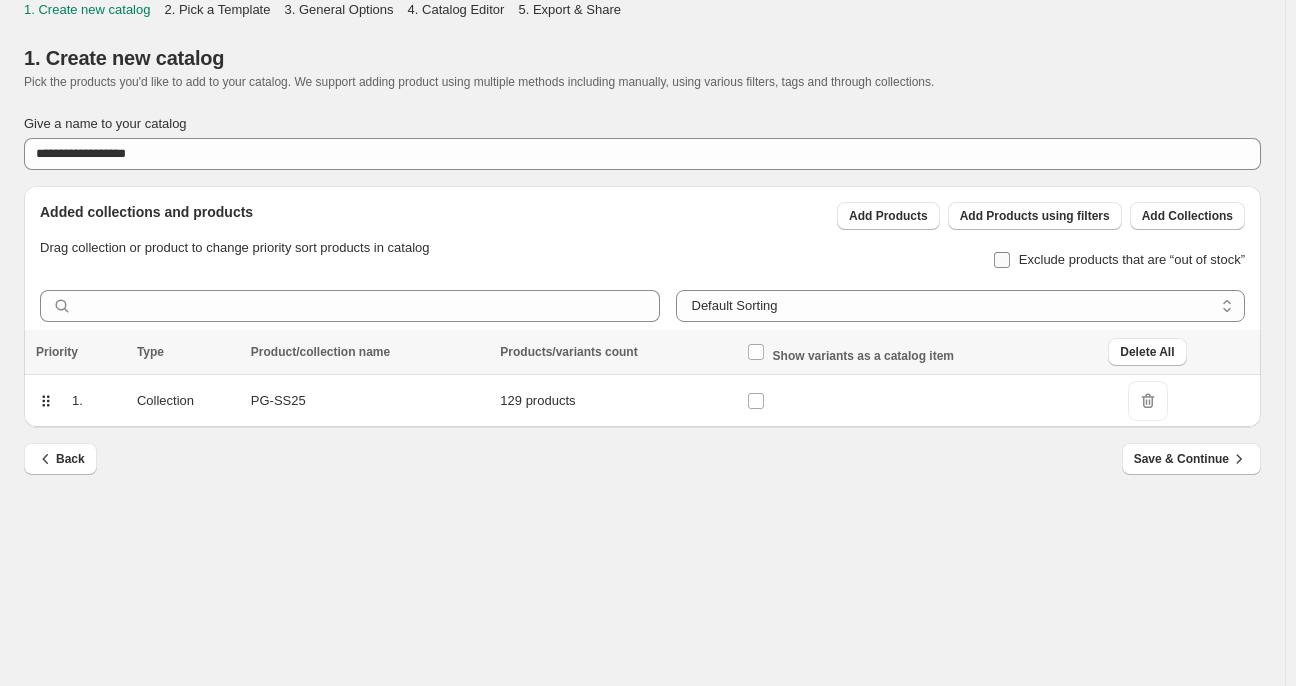 click on "Exclude products that are “out of stock”" at bounding box center (1132, 259) 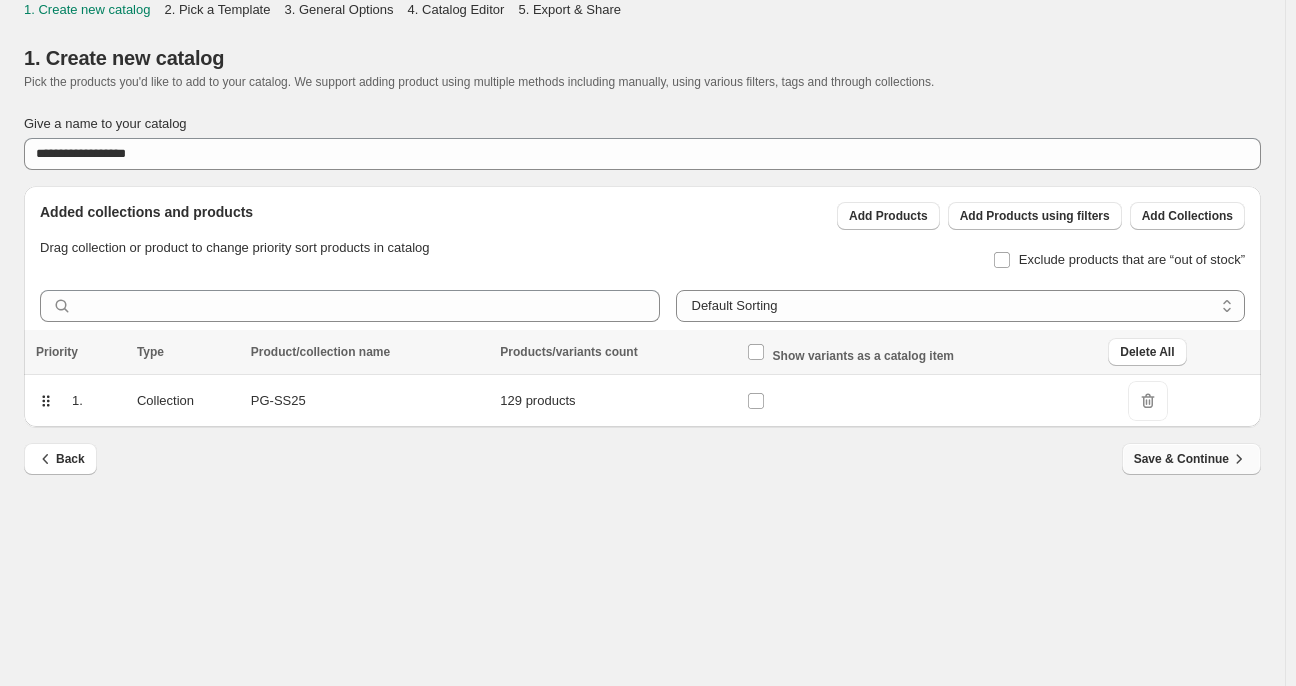 click on "Save & Continue" at bounding box center (1191, 459) 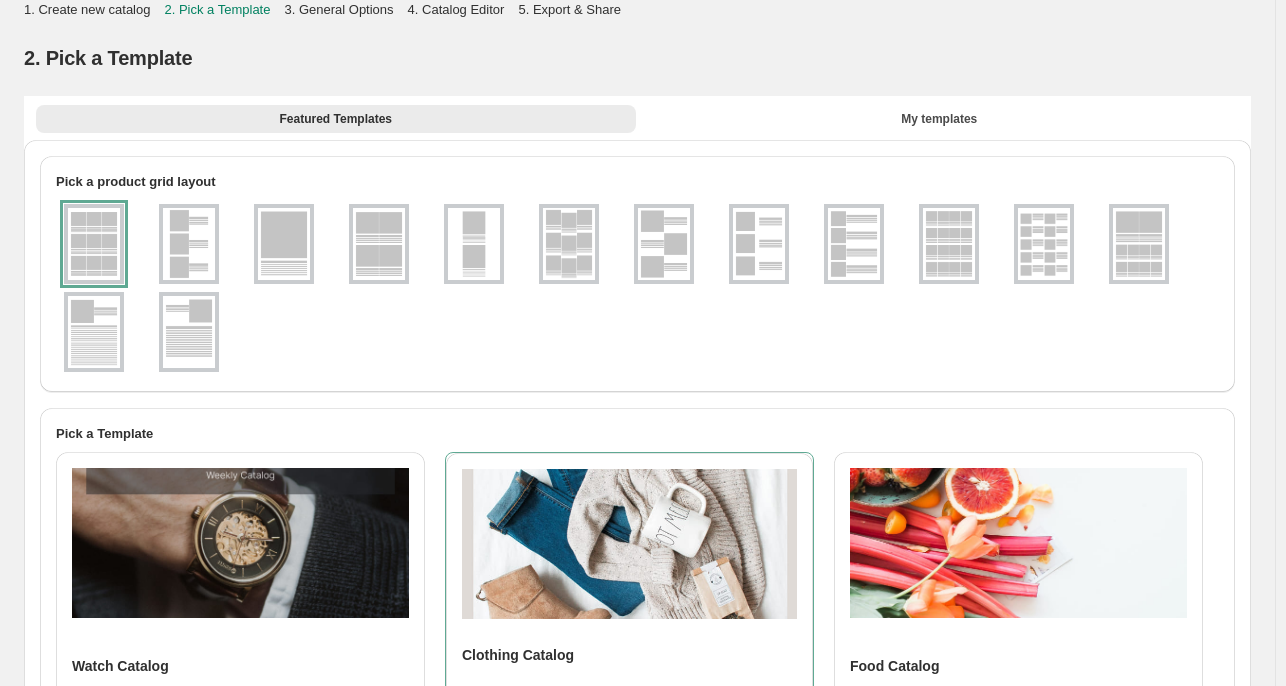 click at bounding box center (94, 244) 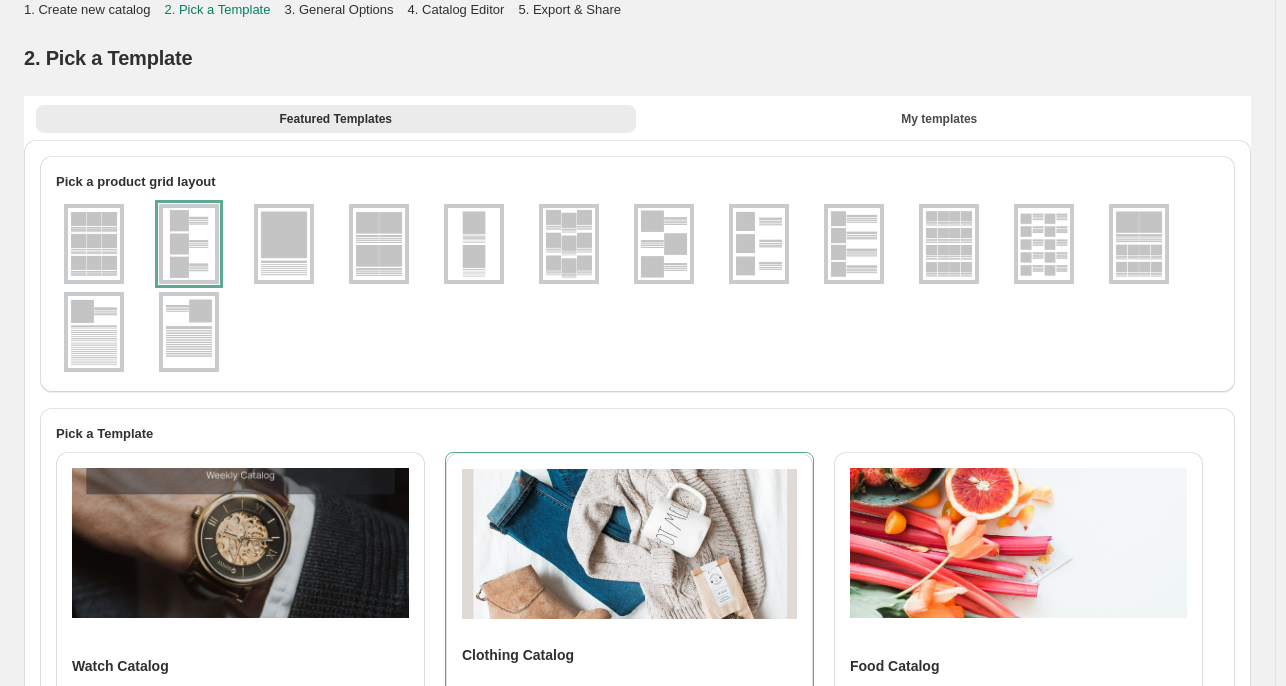 click at bounding box center (284, 244) 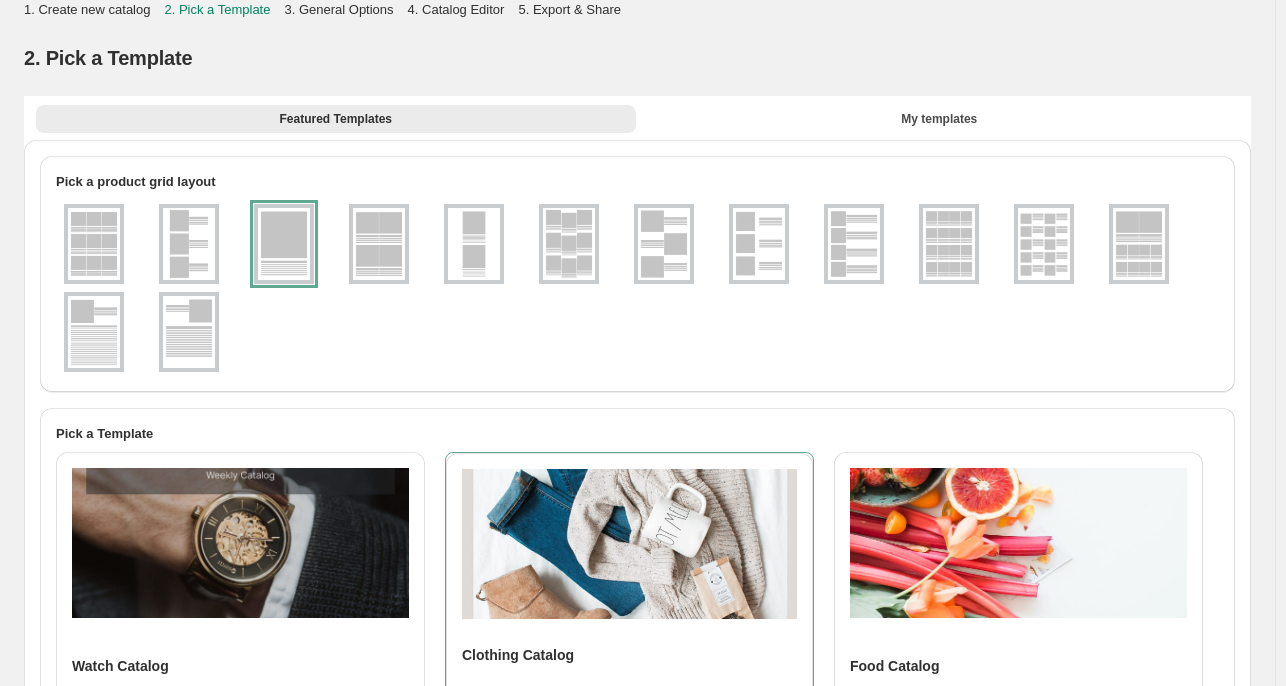 click at bounding box center (379, 244) 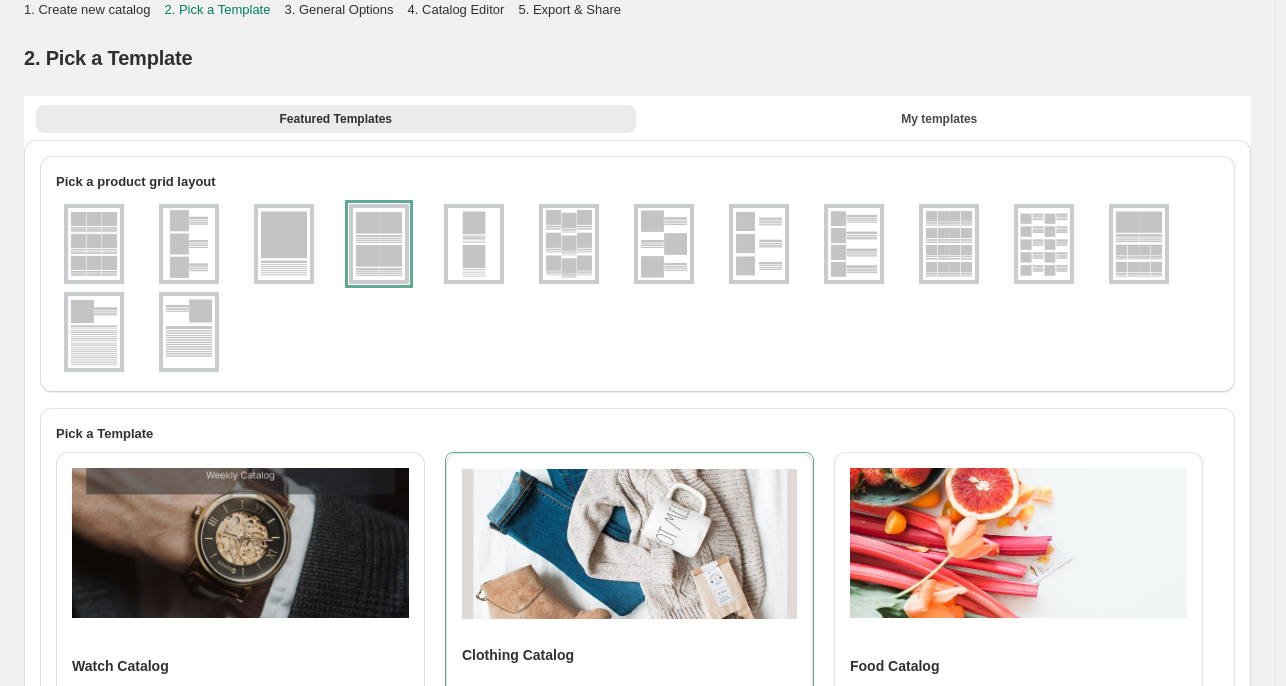 click at bounding box center [569, 244] 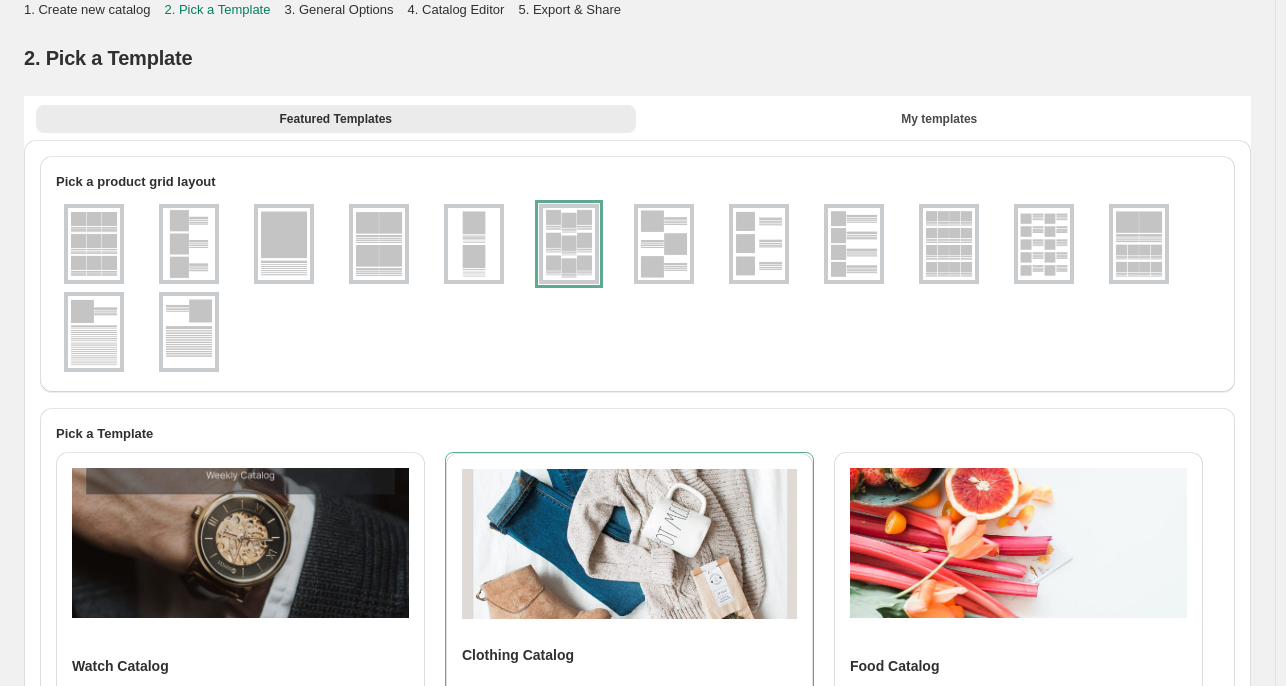 click at bounding box center [1044, 244] 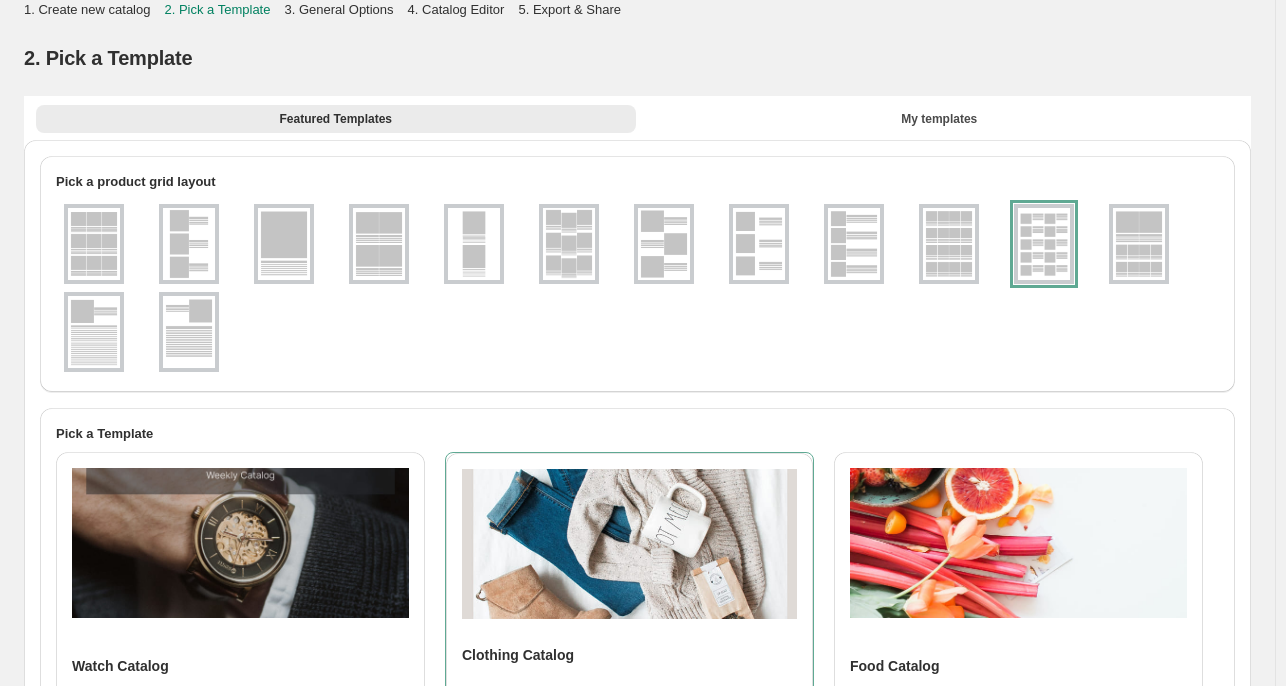 click at bounding box center [94, 244] 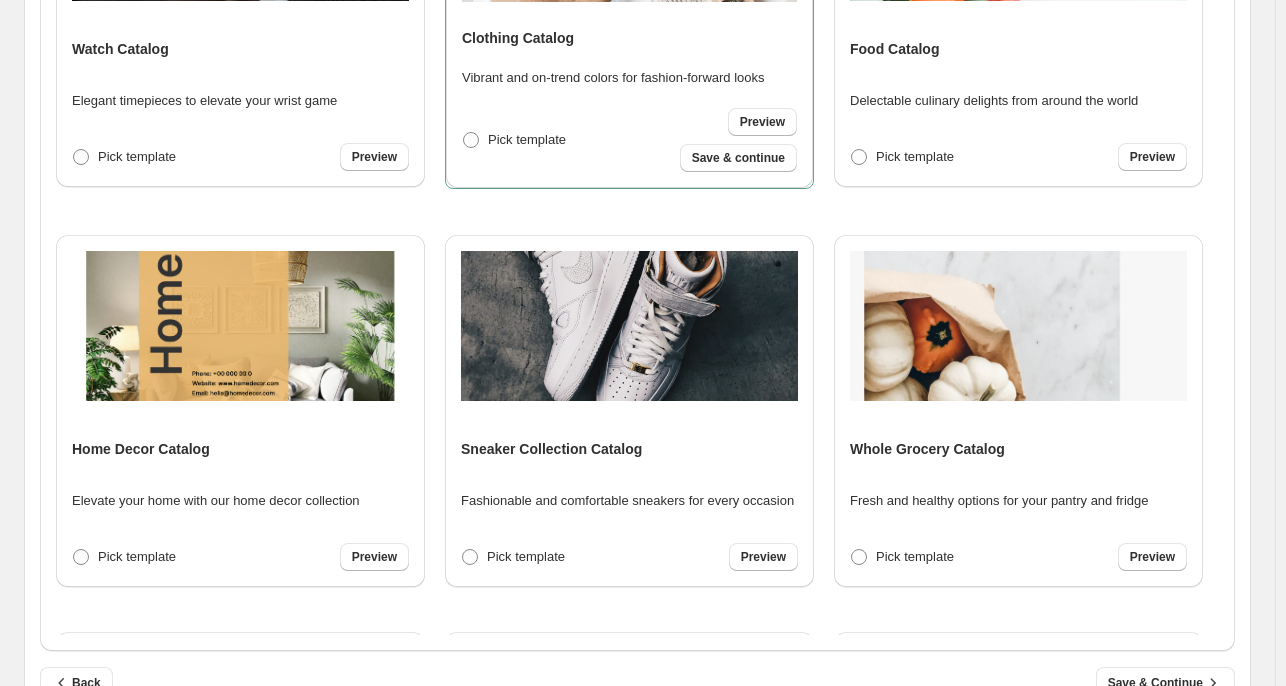 scroll, scrollTop: 691, scrollLeft: 0, axis: vertical 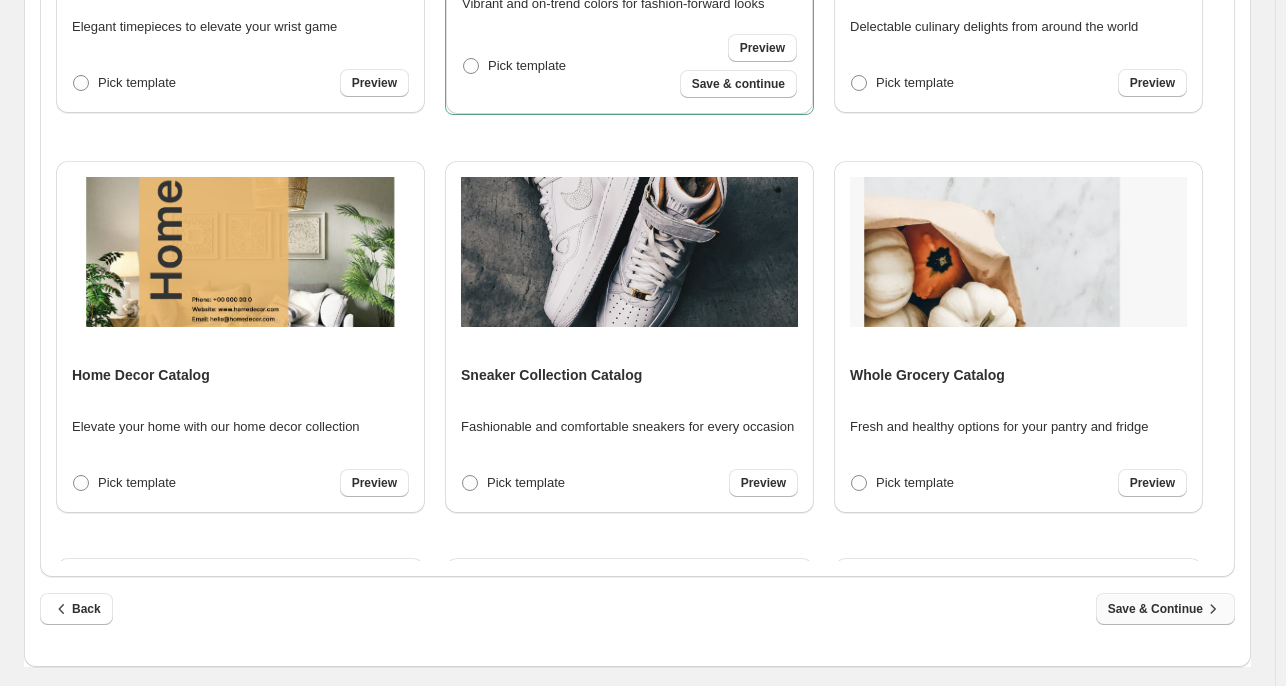 click on "Save & Continue" at bounding box center (1165, 609) 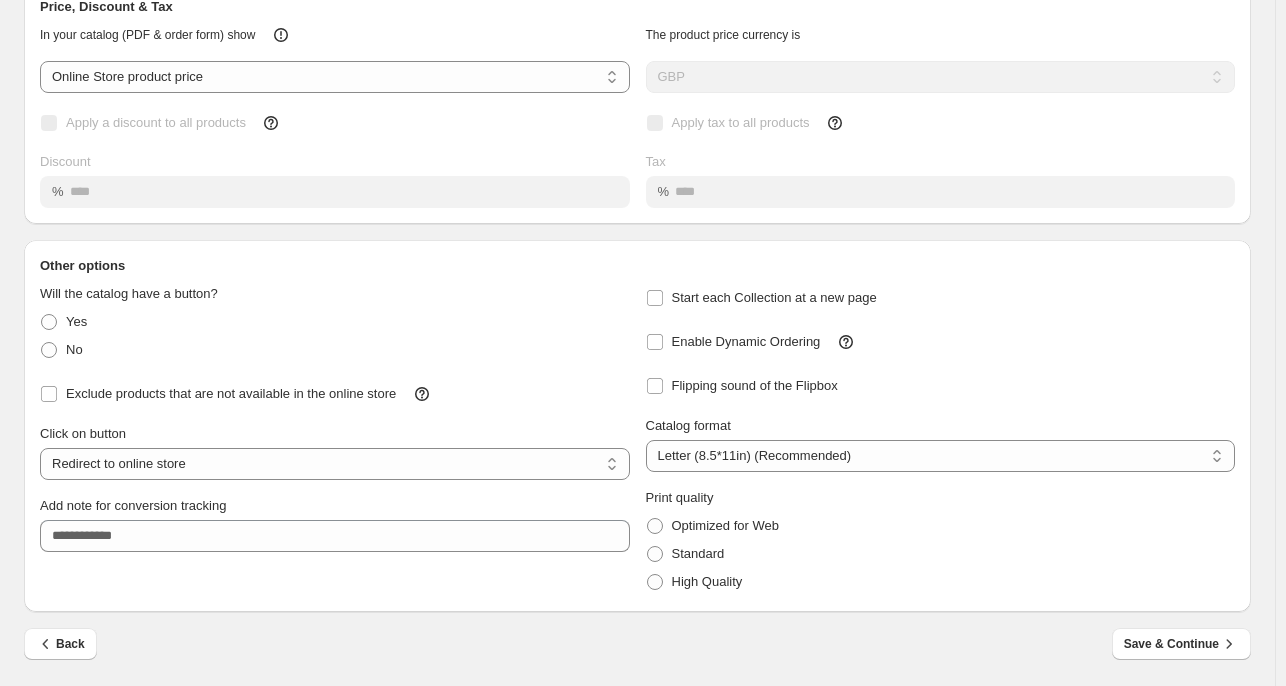 scroll, scrollTop: 0, scrollLeft: 0, axis: both 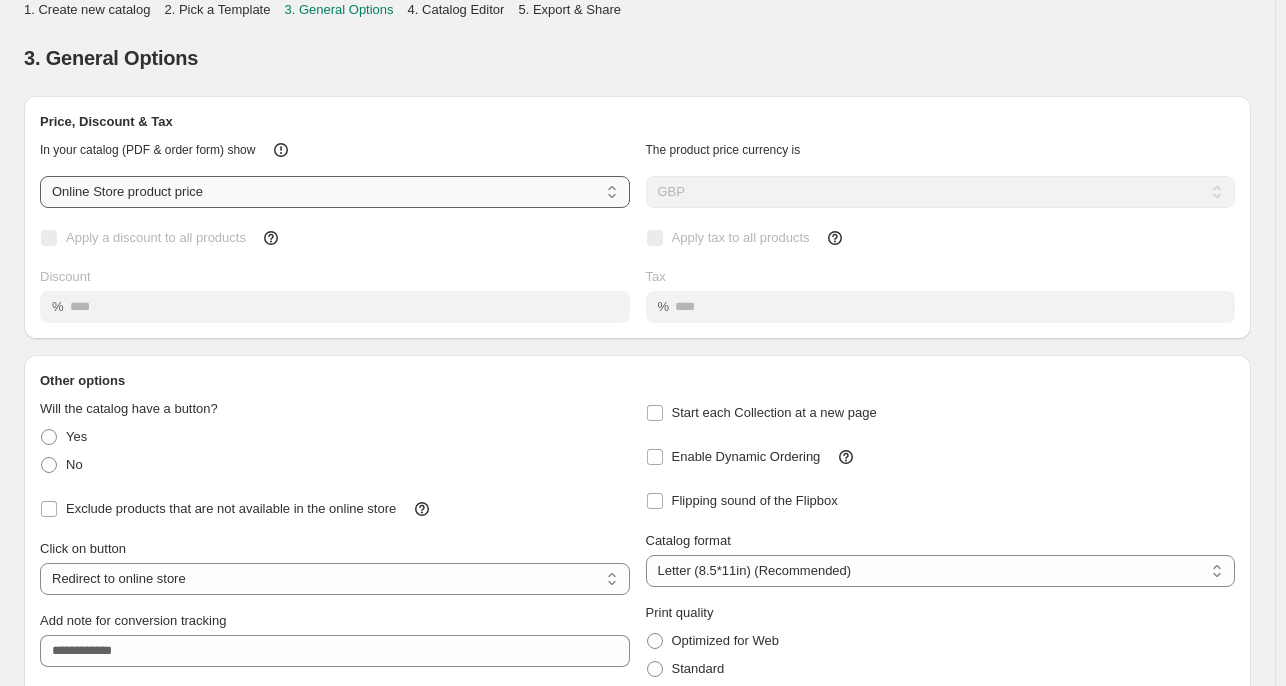 click on "**********" at bounding box center (335, 192) 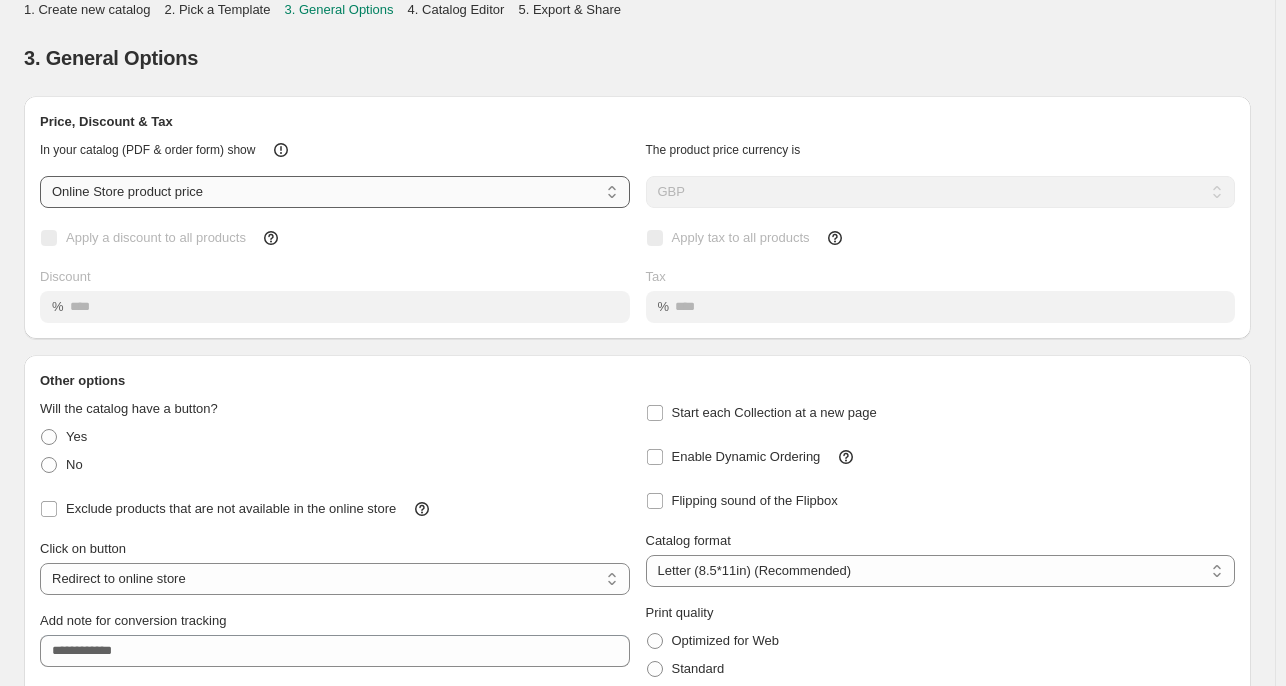 select on "****" 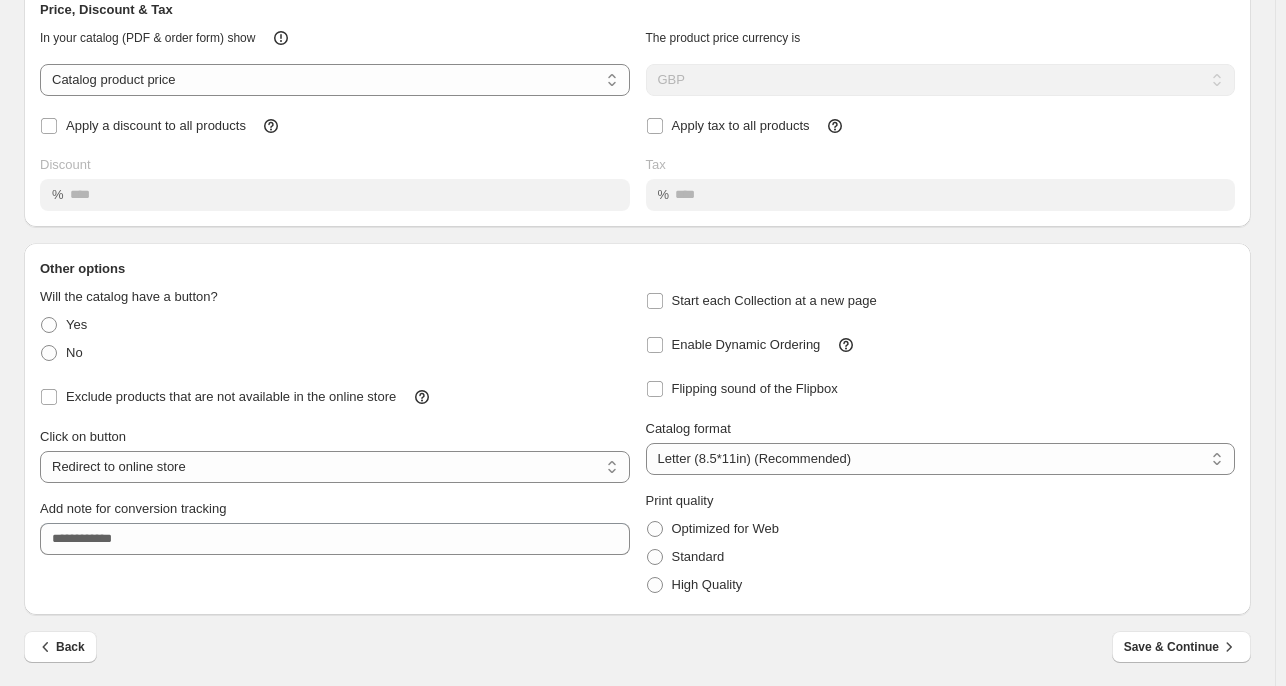 scroll, scrollTop: 114, scrollLeft: 0, axis: vertical 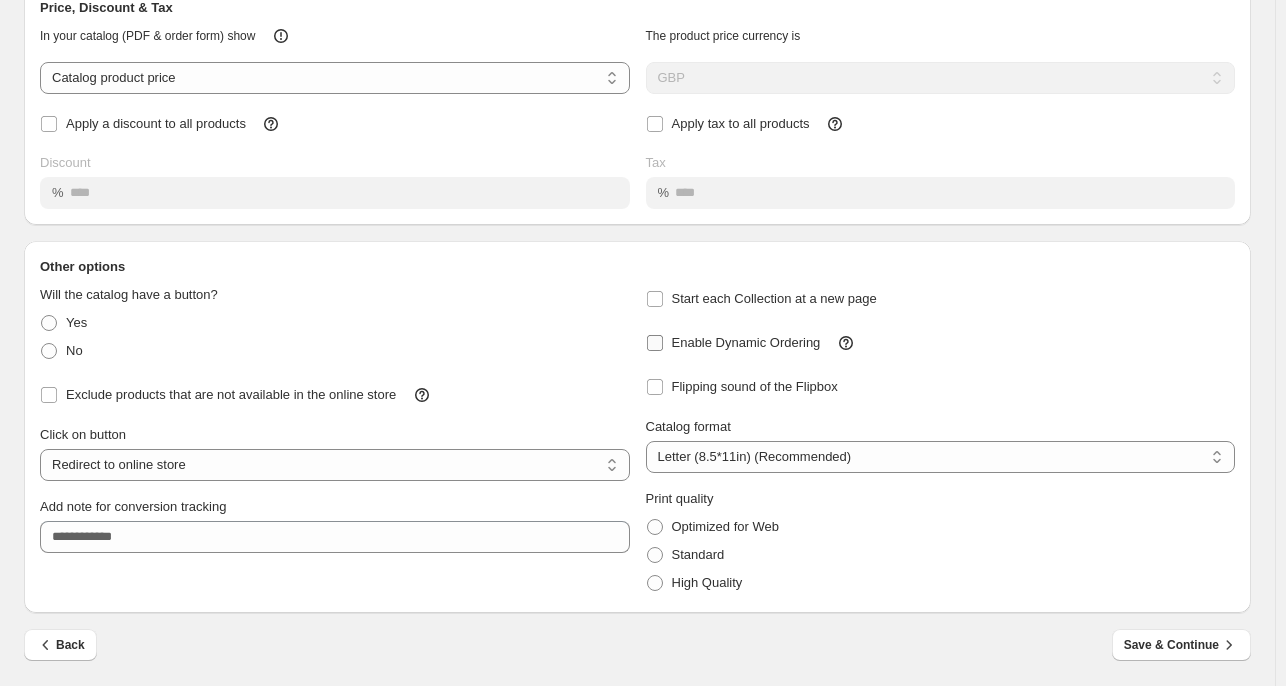 click on "Enable Dynamic Ordering" at bounding box center [746, 342] 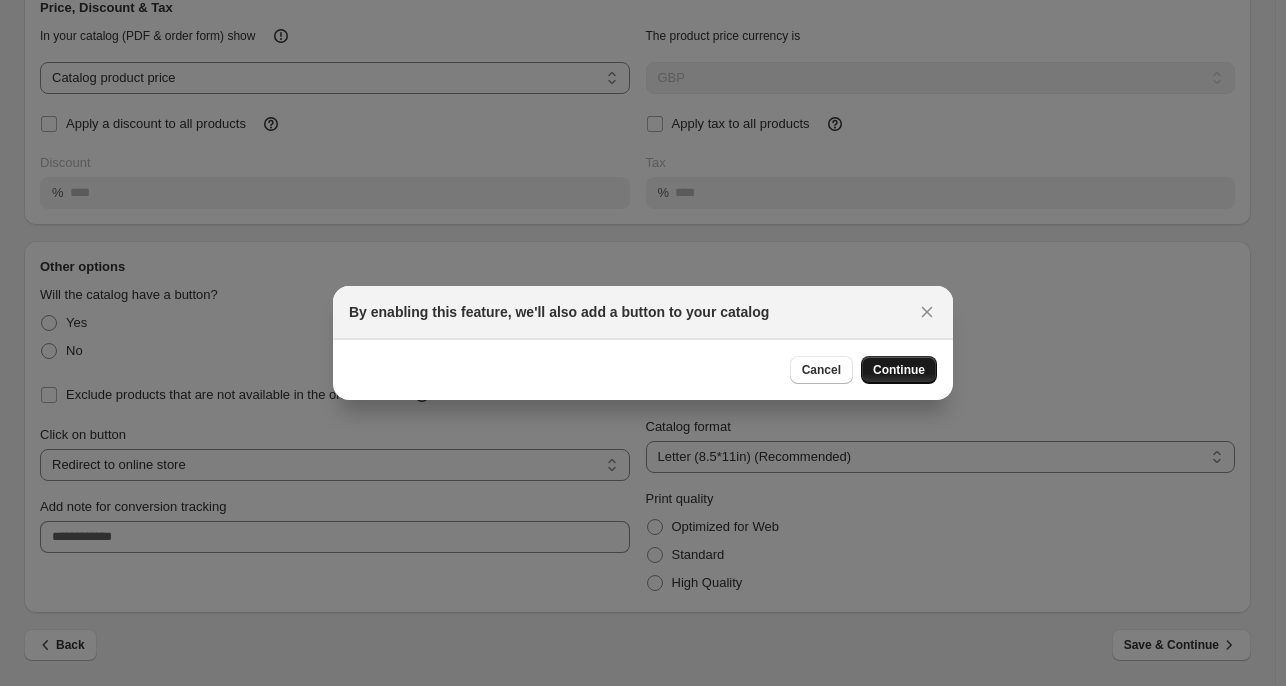 click on "Continue" at bounding box center [899, 370] 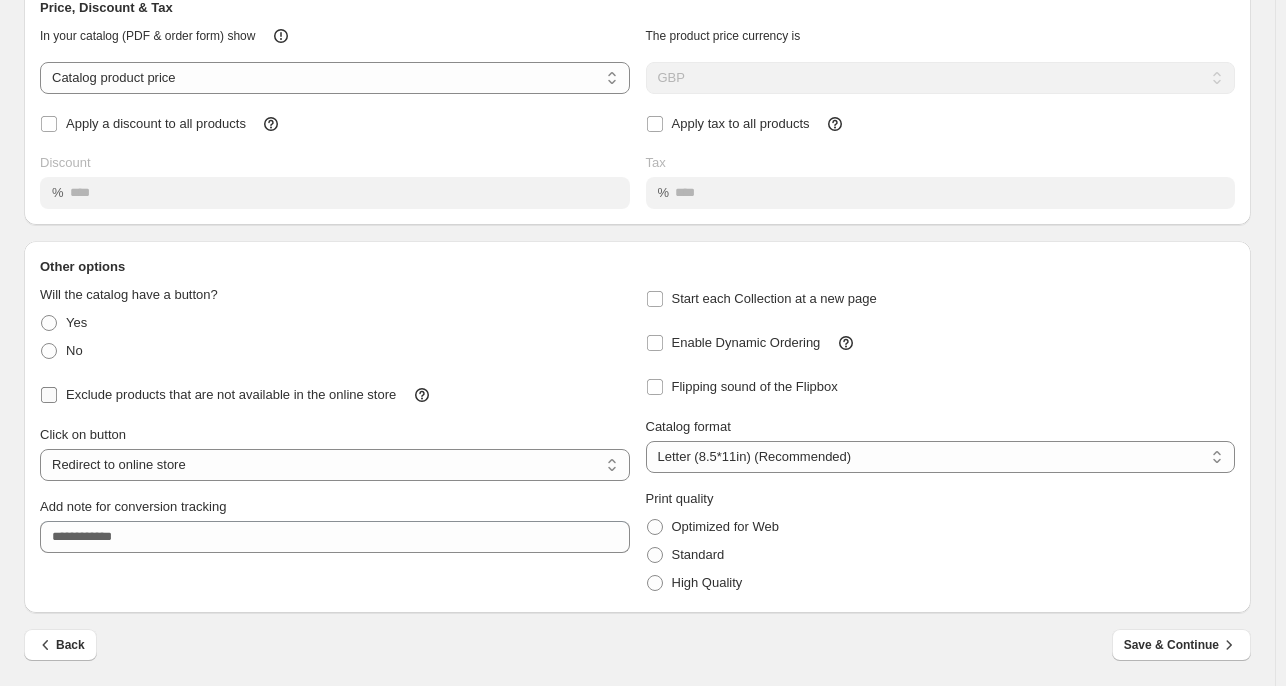 click on "Exclude products that are not available in the online store" at bounding box center [231, 394] 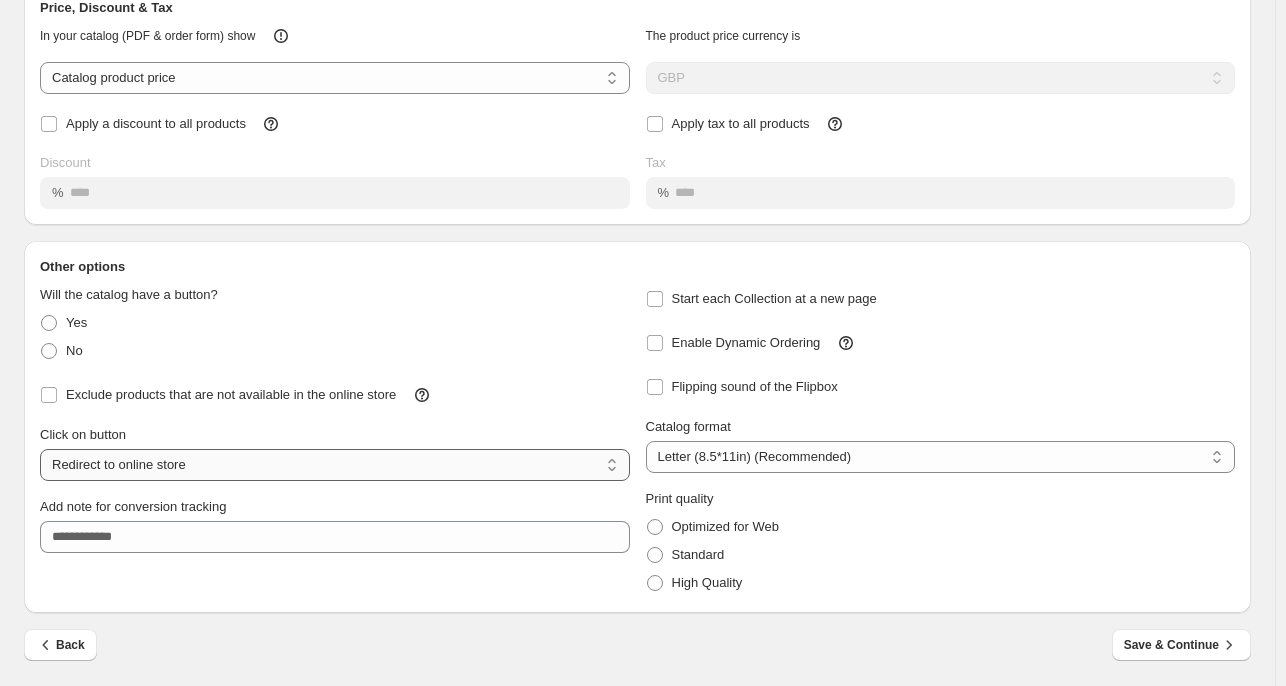 click on "**********" at bounding box center [335, 465] 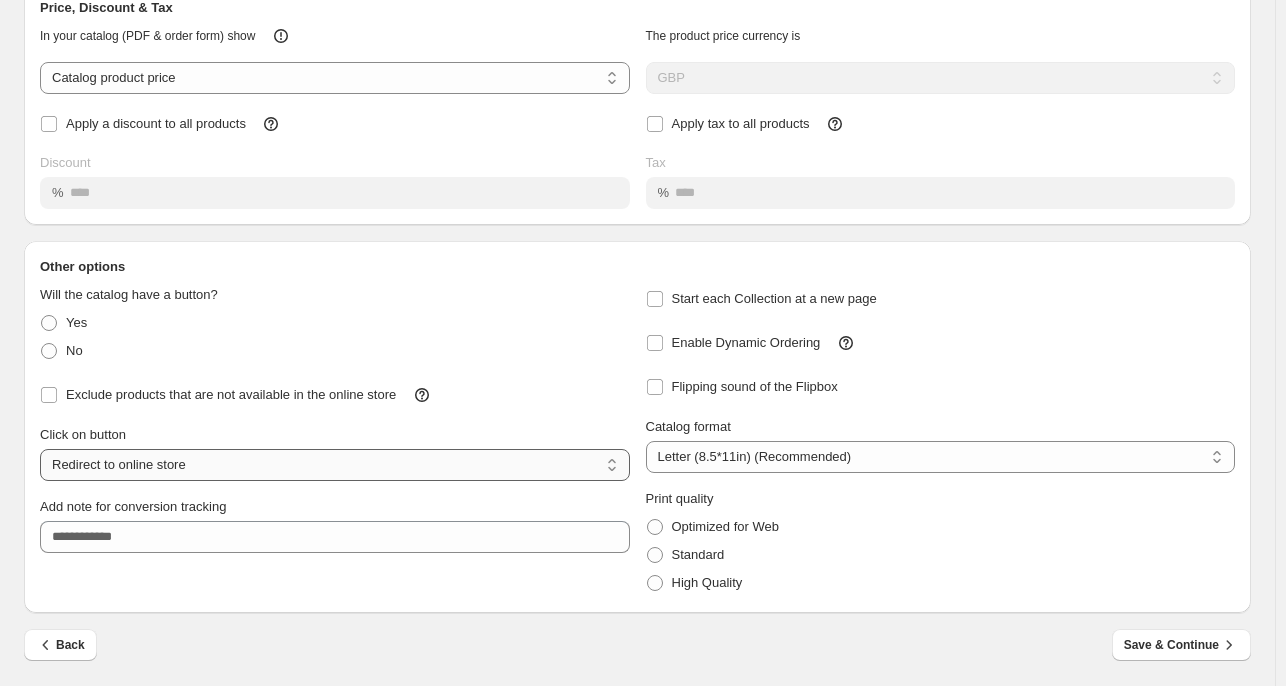 click on "**********" at bounding box center (335, 465) 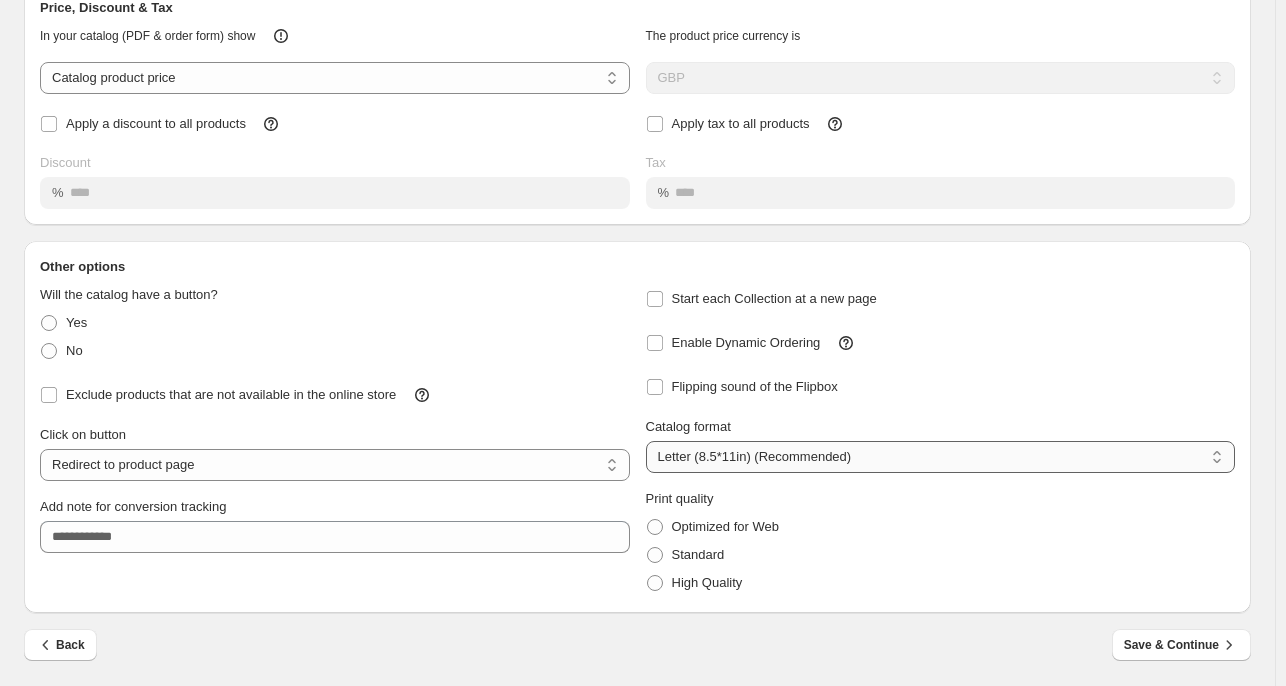 click on "**********" at bounding box center [941, 457] 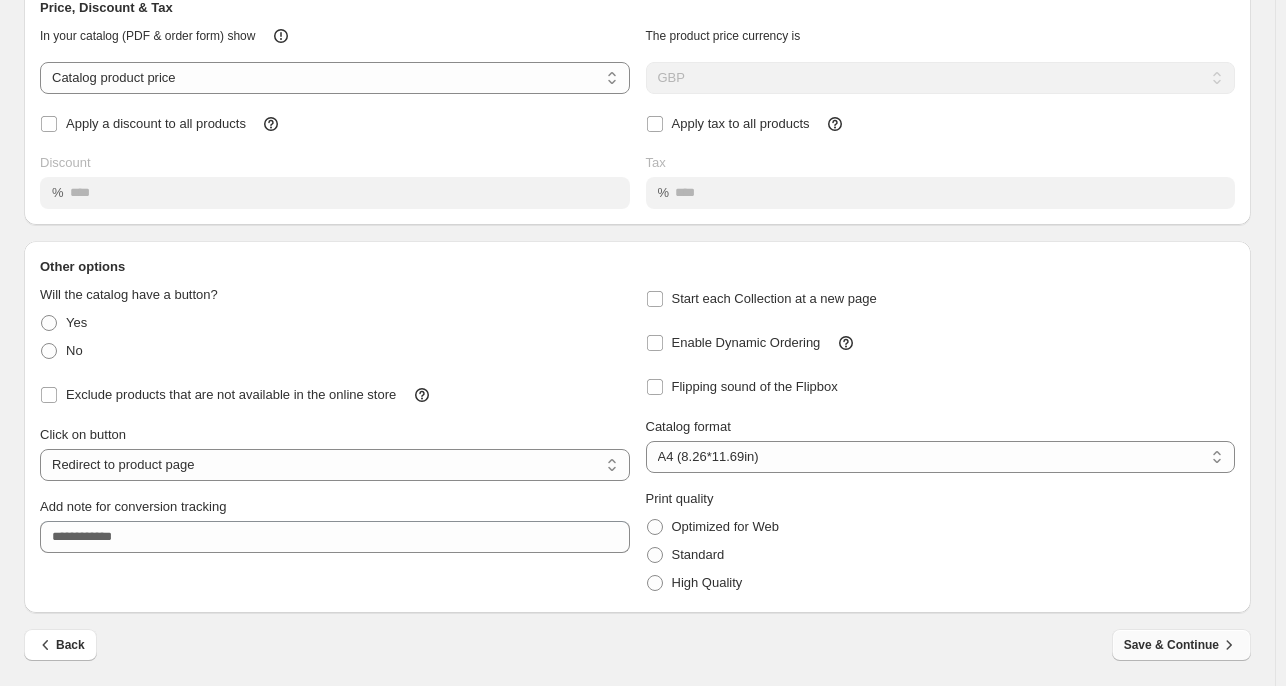 click on "Save & Continue" at bounding box center [1181, 645] 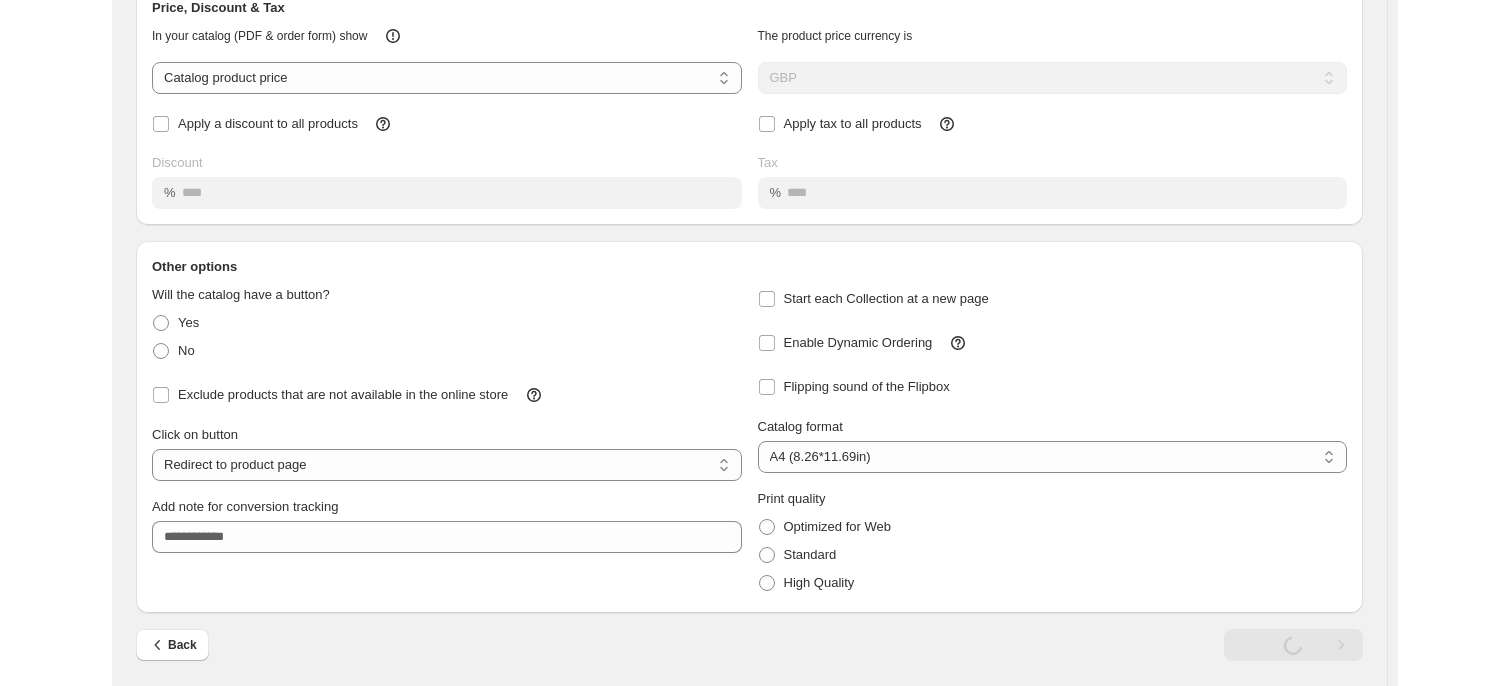 scroll, scrollTop: 0, scrollLeft: 0, axis: both 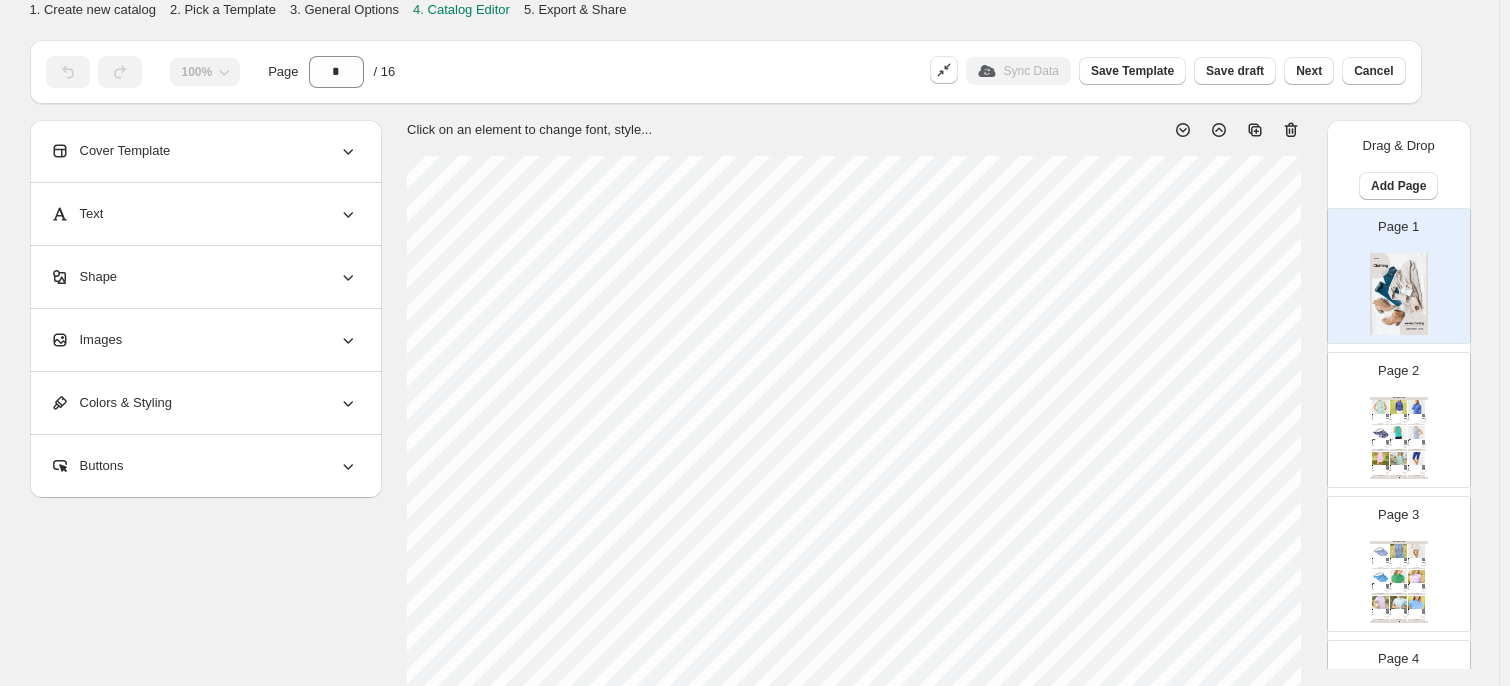 click at bounding box center [1398, 432] 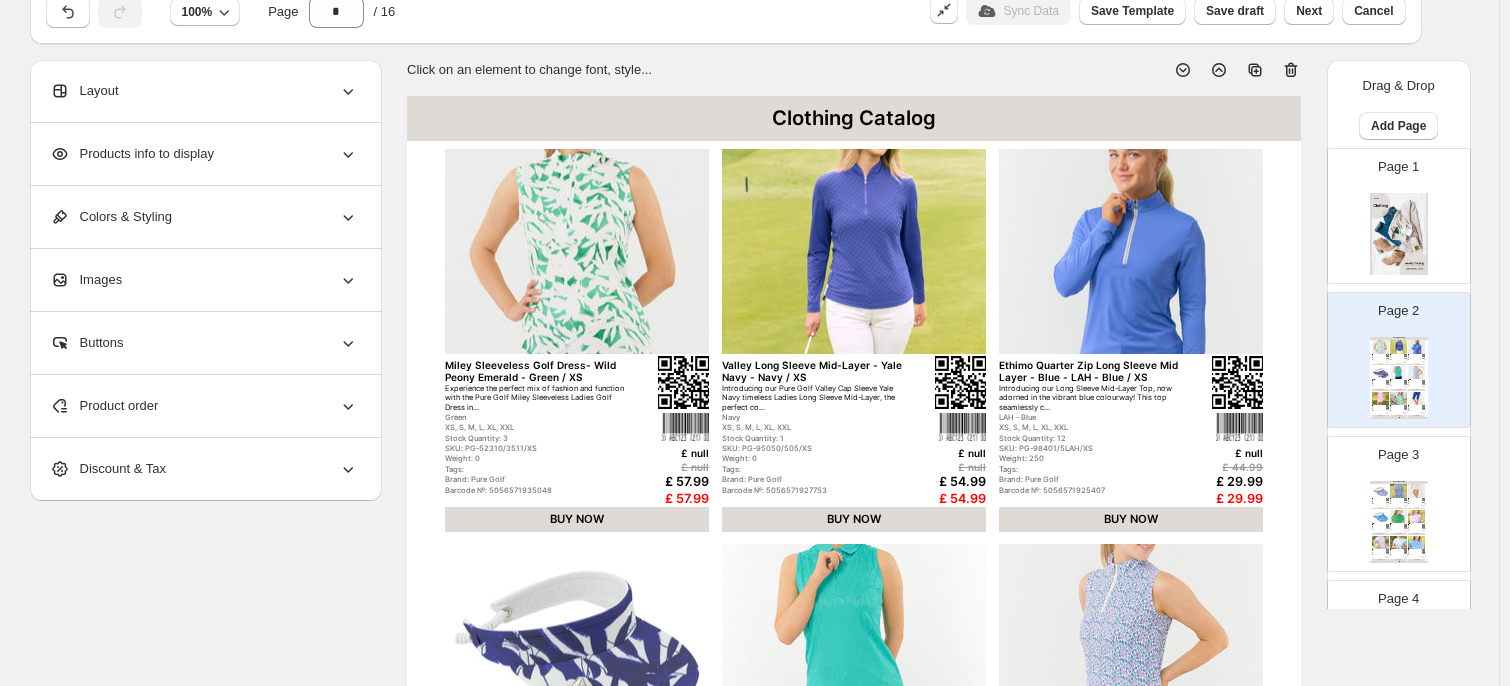 scroll, scrollTop: 0, scrollLeft: 0, axis: both 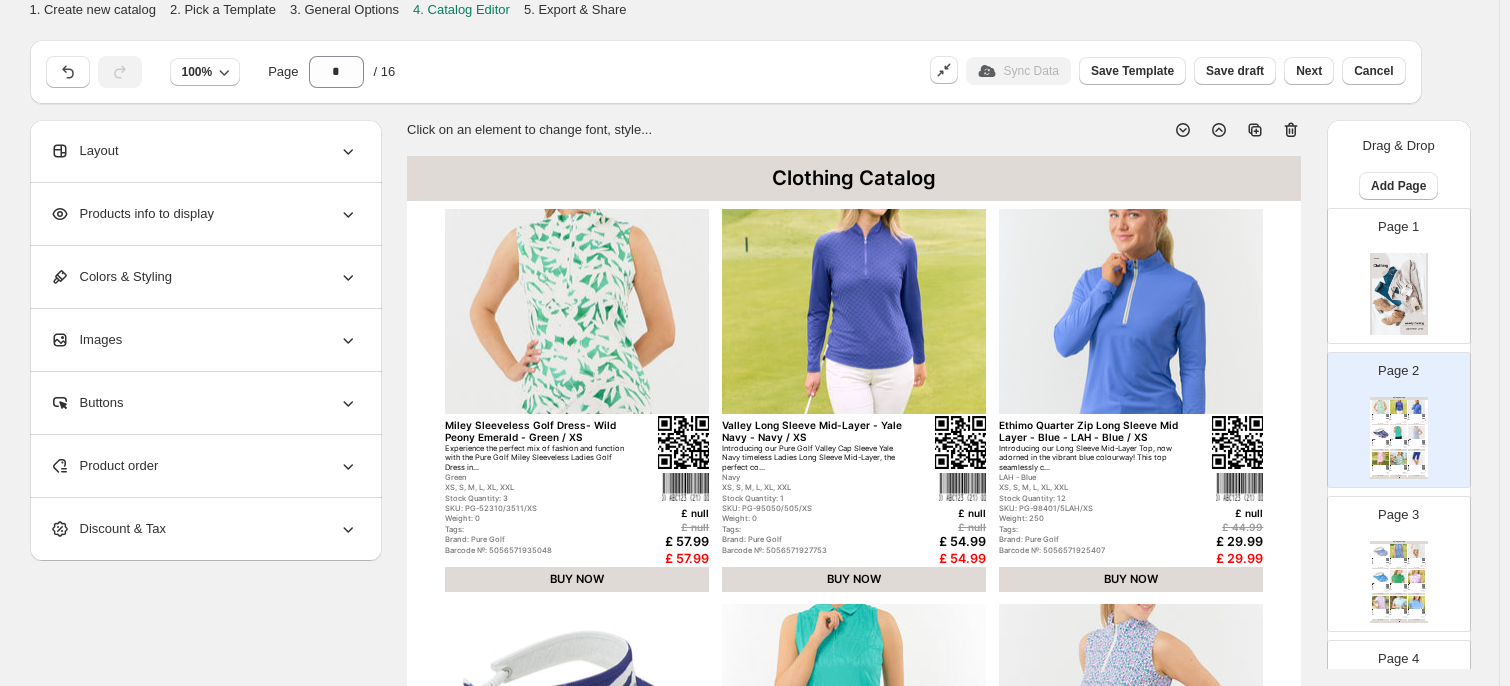 click at bounding box center [1399, 294] 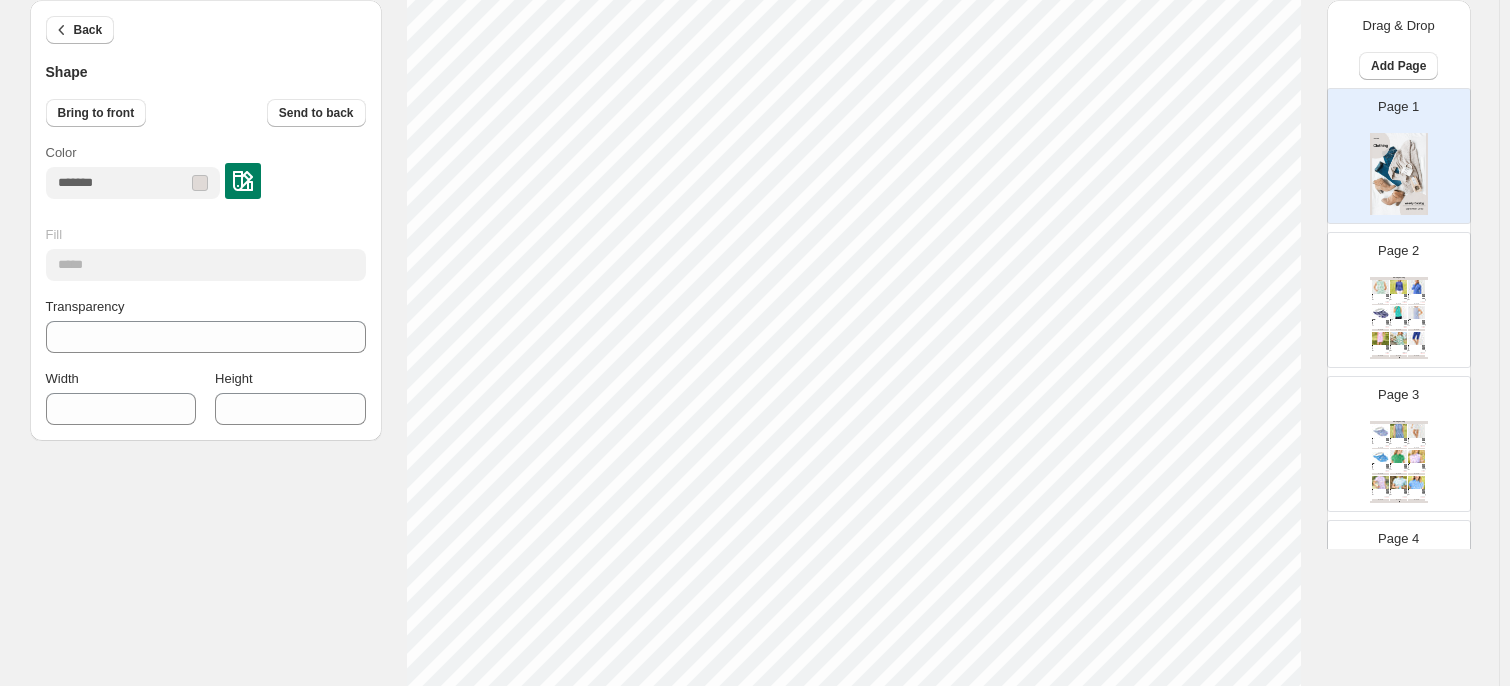 scroll, scrollTop: 814, scrollLeft: 0, axis: vertical 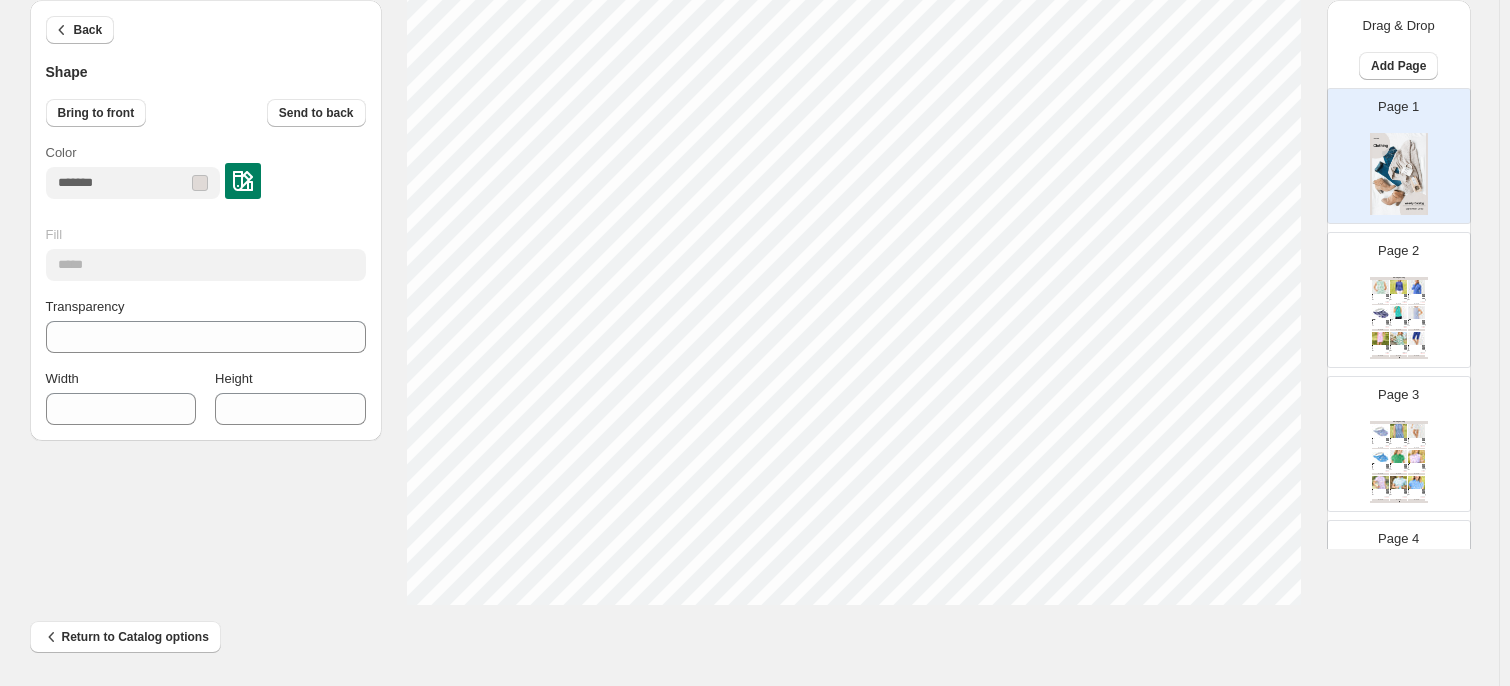 click at bounding box center [1380, 286] 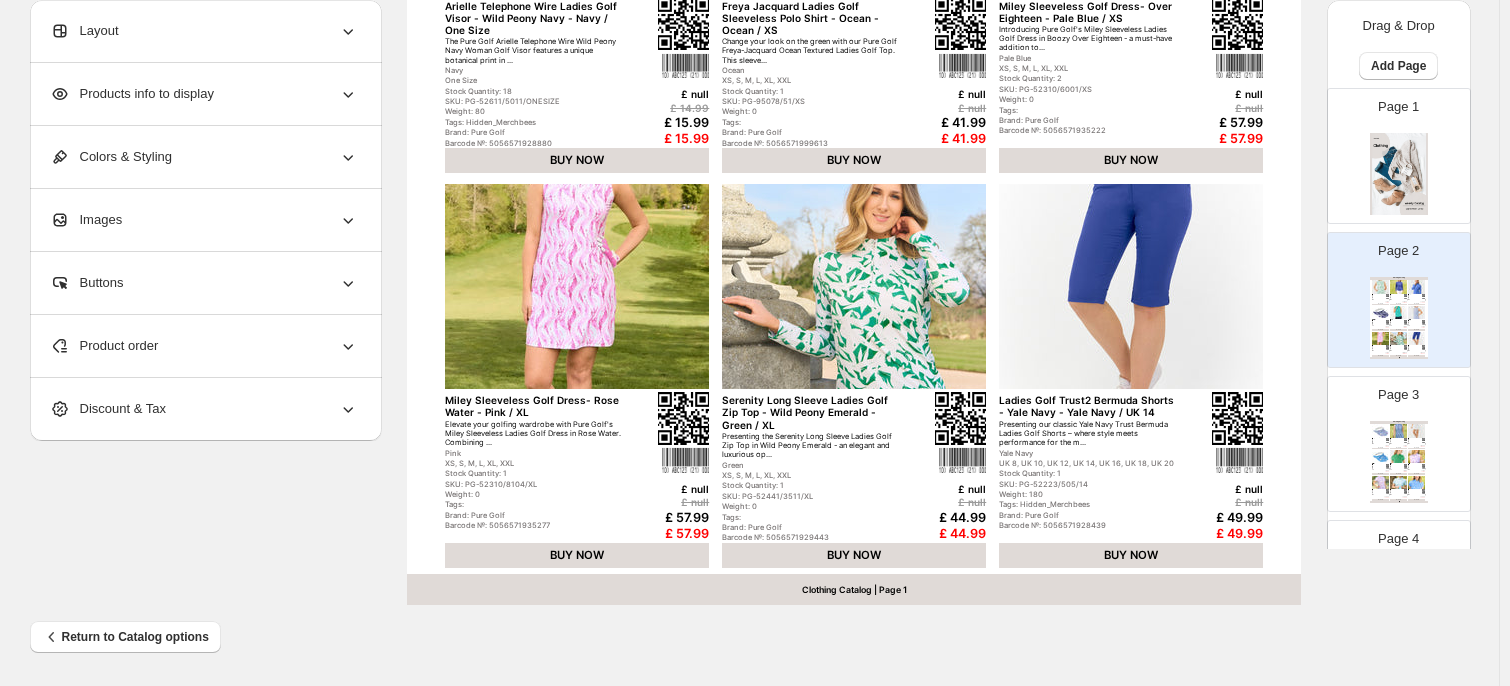 scroll, scrollTop: 0, scrollLeft: 0, axis: both 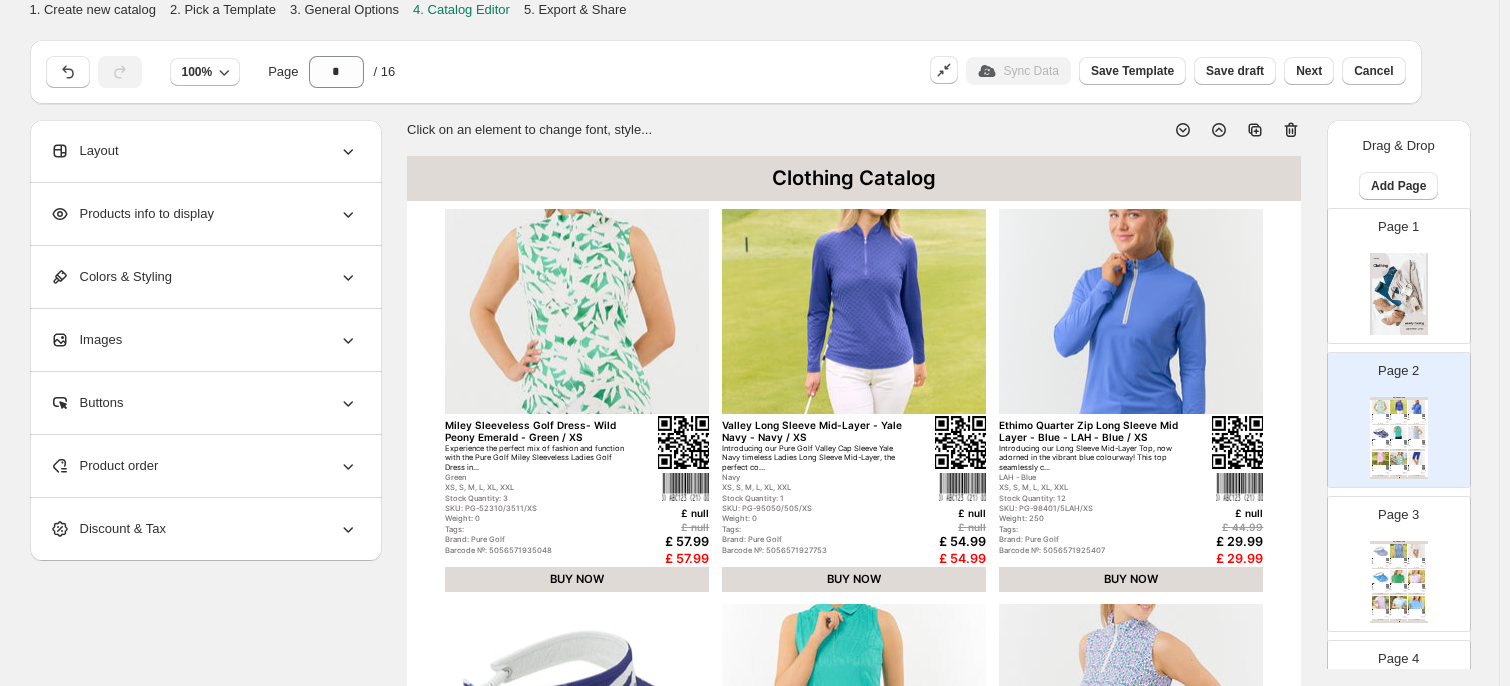click at bounding box center (1380, 576) 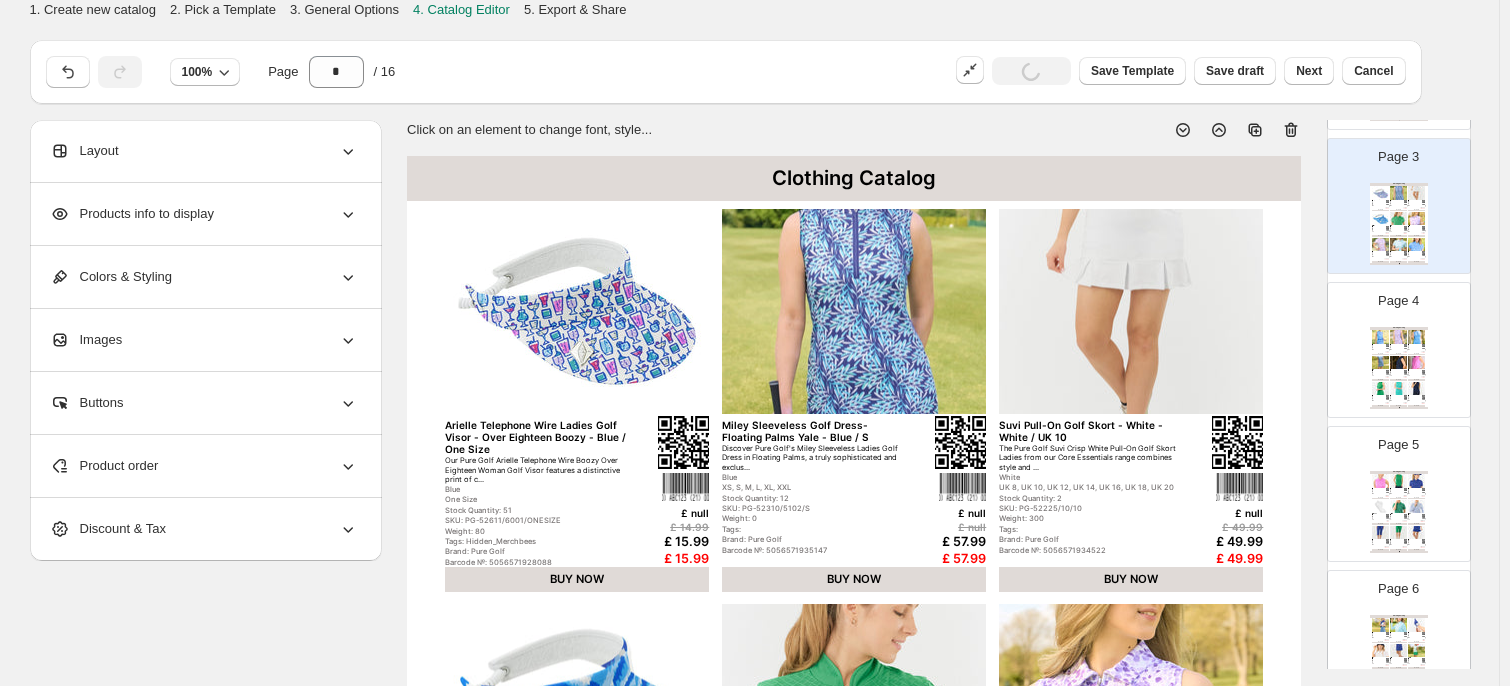 scroll, scrollTop: 376, scrollLeft: 0, axis: vertical 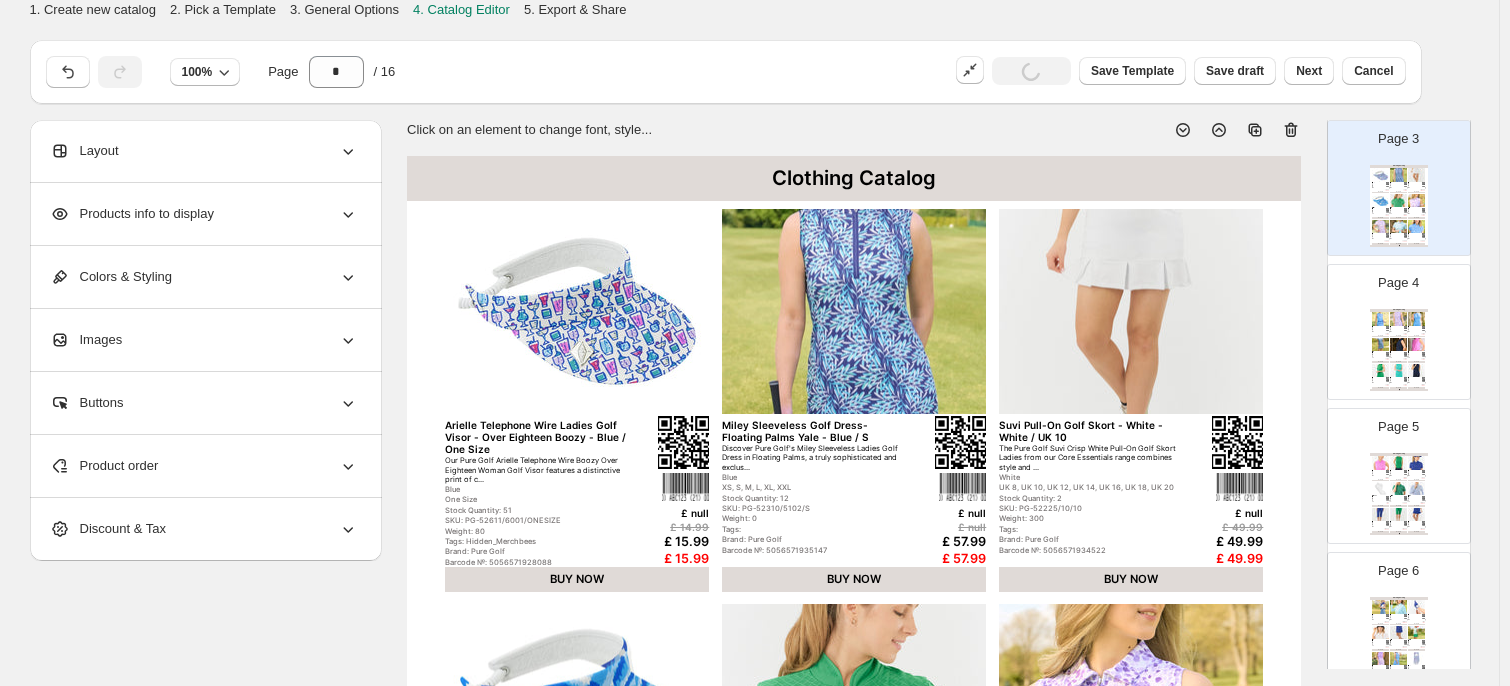 click at bounding box center [683, 442] 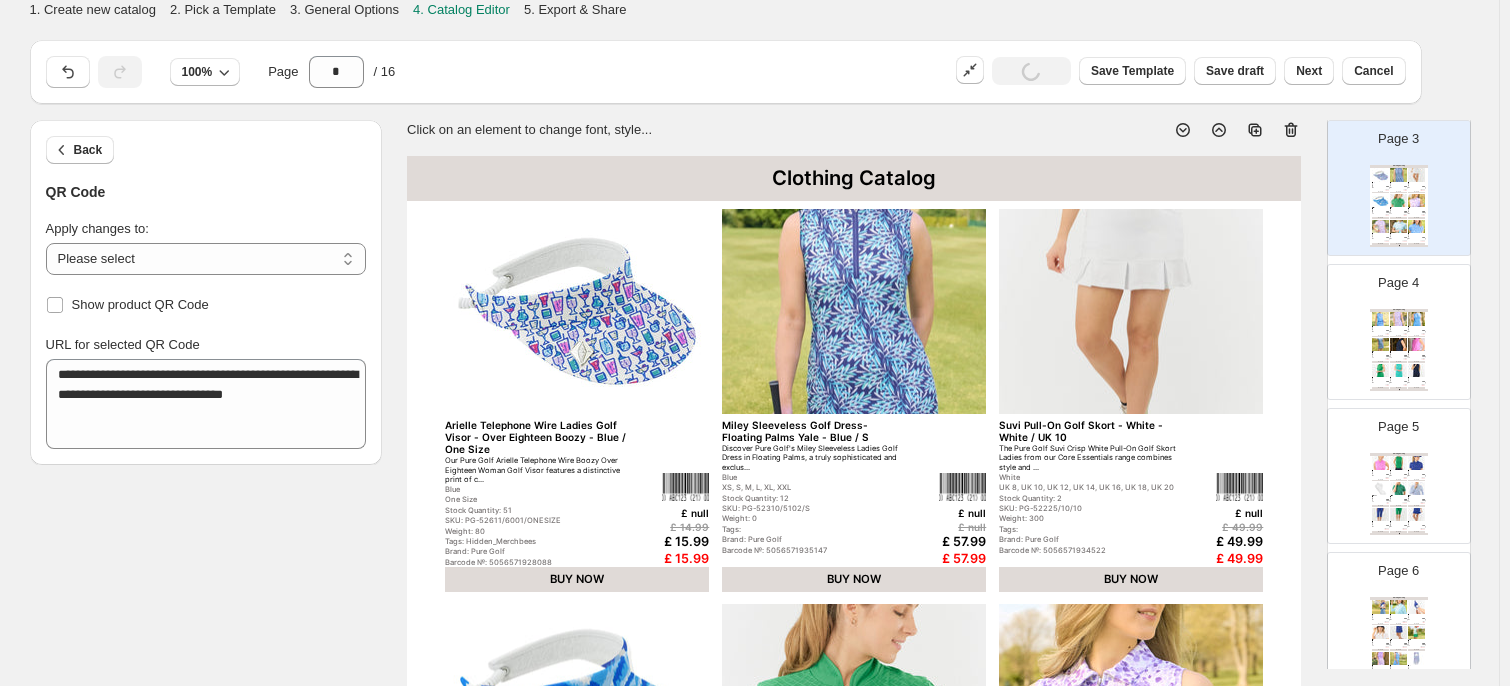 click at bounding box center (685, 486) 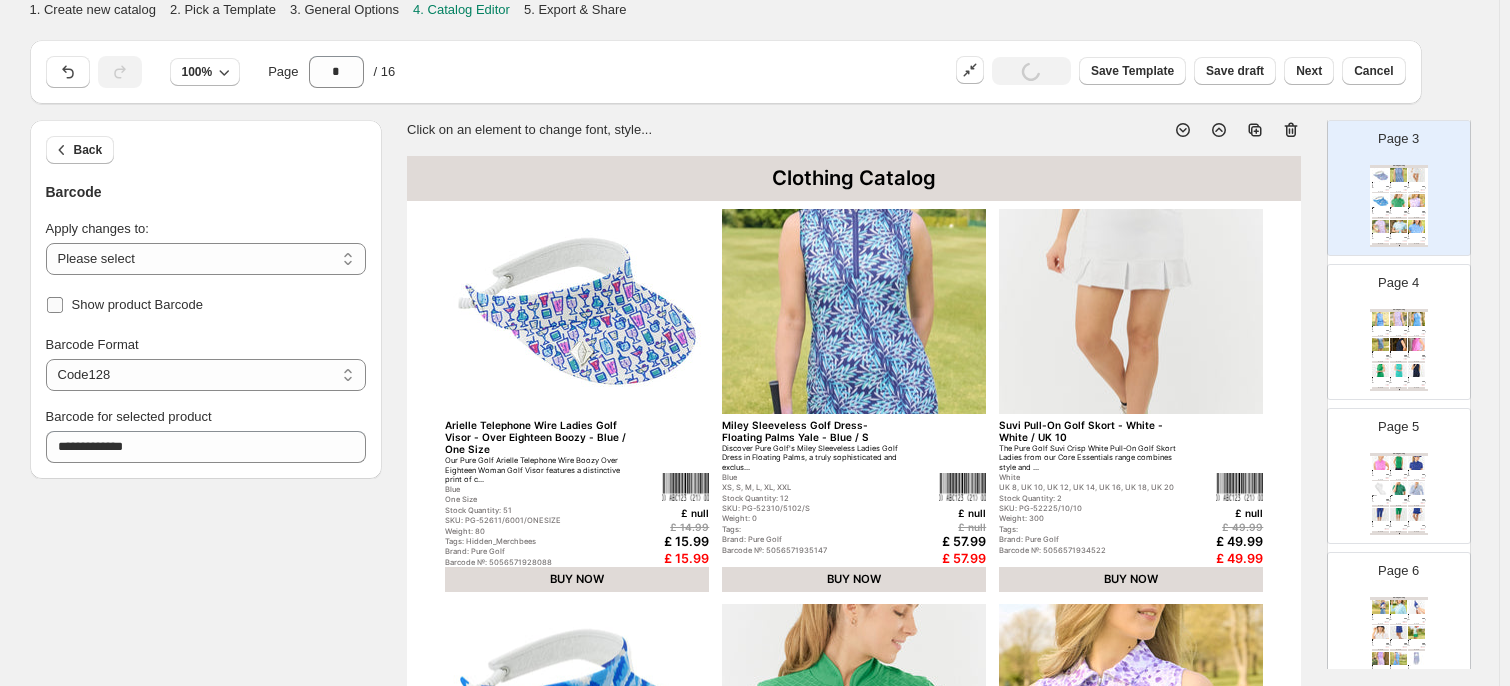 click on "Show product Barcode" at bounding box center (138, 304) 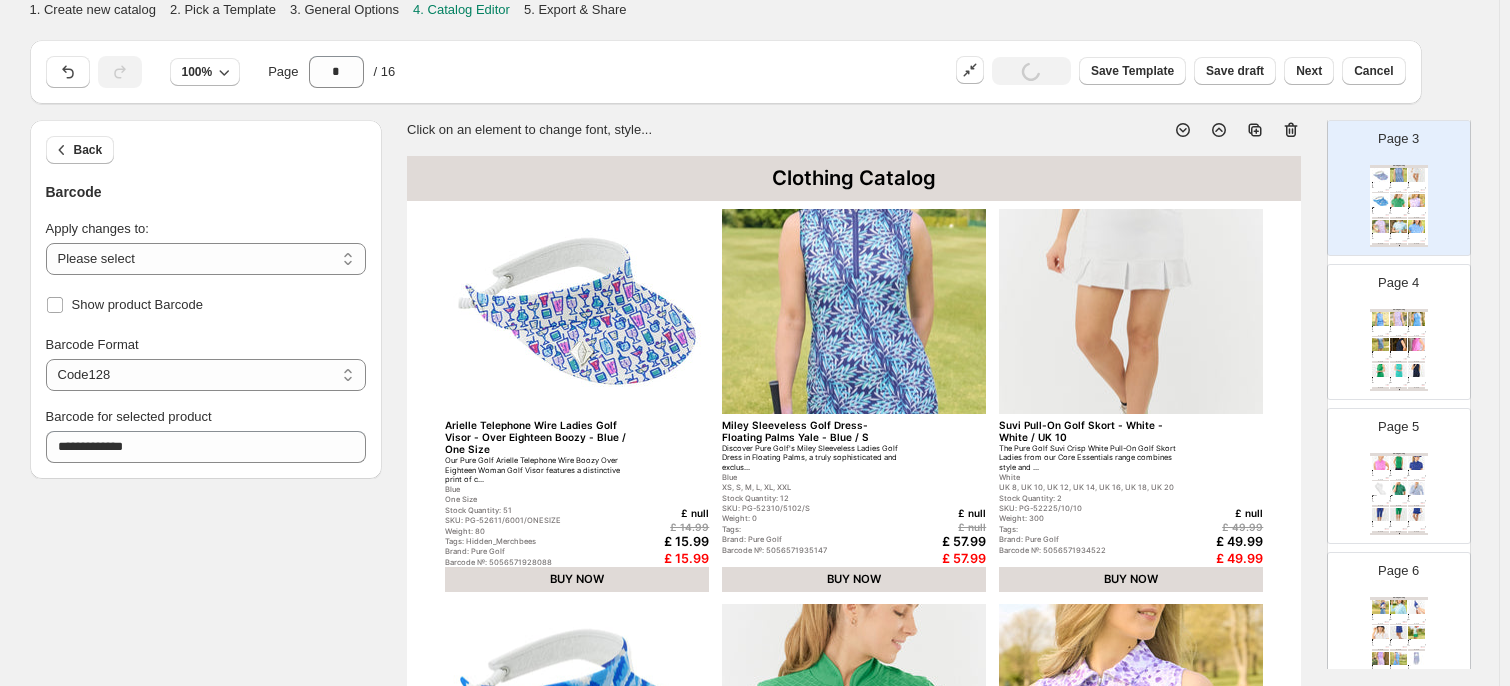 click on "£ null" at bounding box center [662, 513] 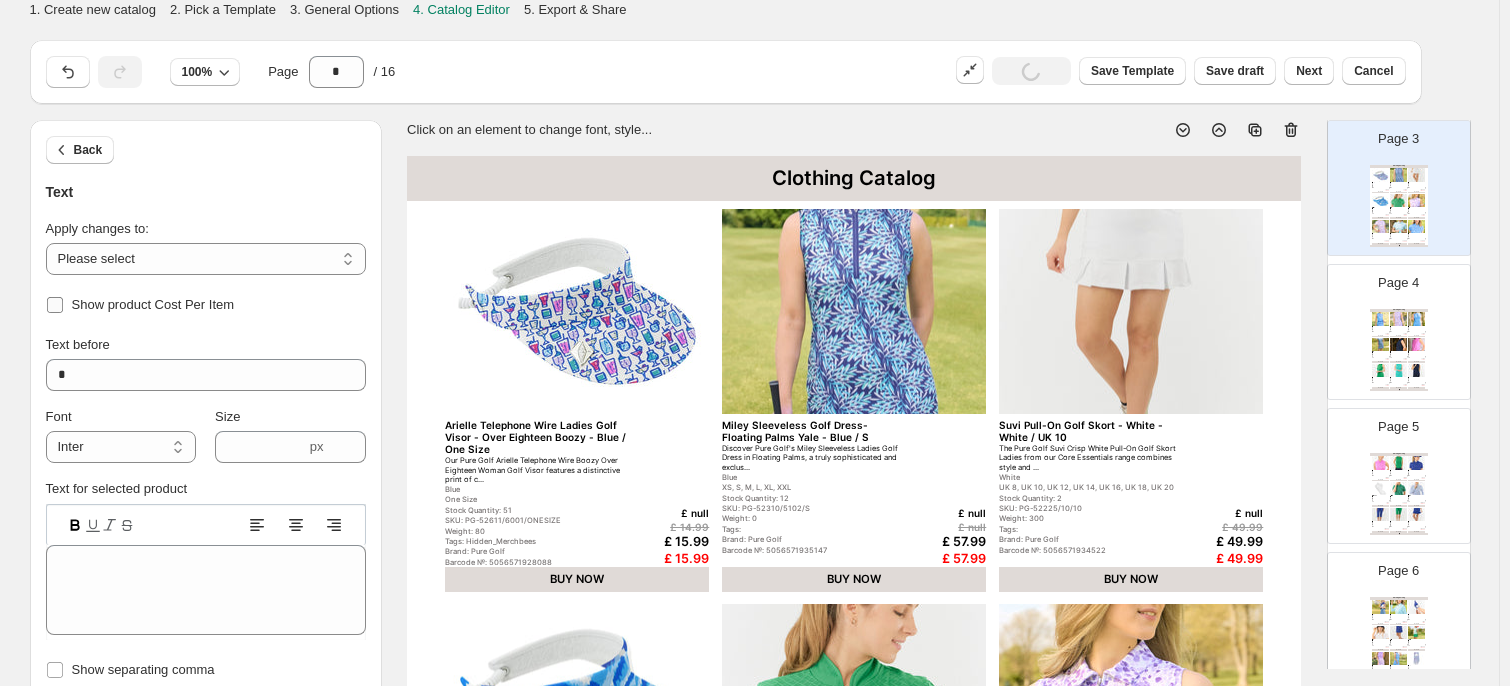 click on "Show product Cost Per Item" at bounding box center [153, 304] 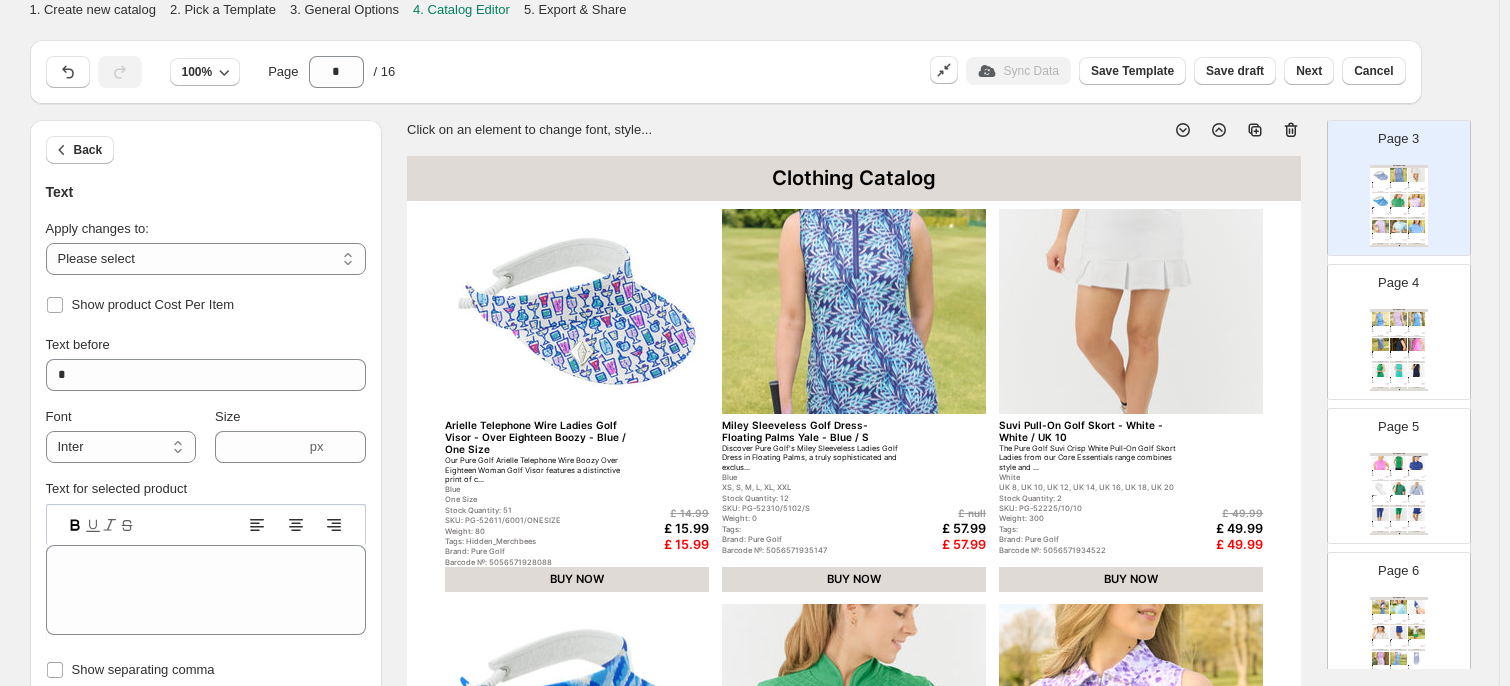 click on "£ 14.99" at bounding box center [662, 513] 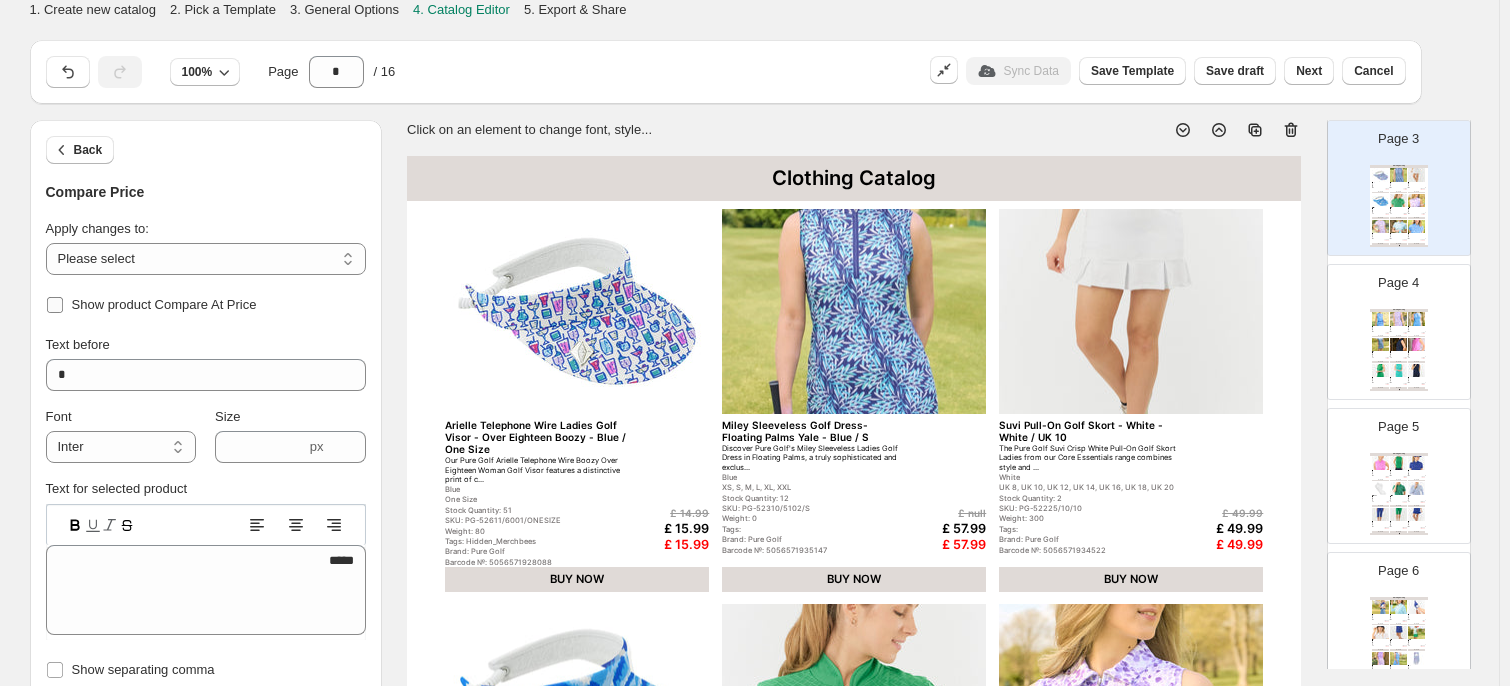 click on "Show product Compare At Price" at bounding box center [164, 304] 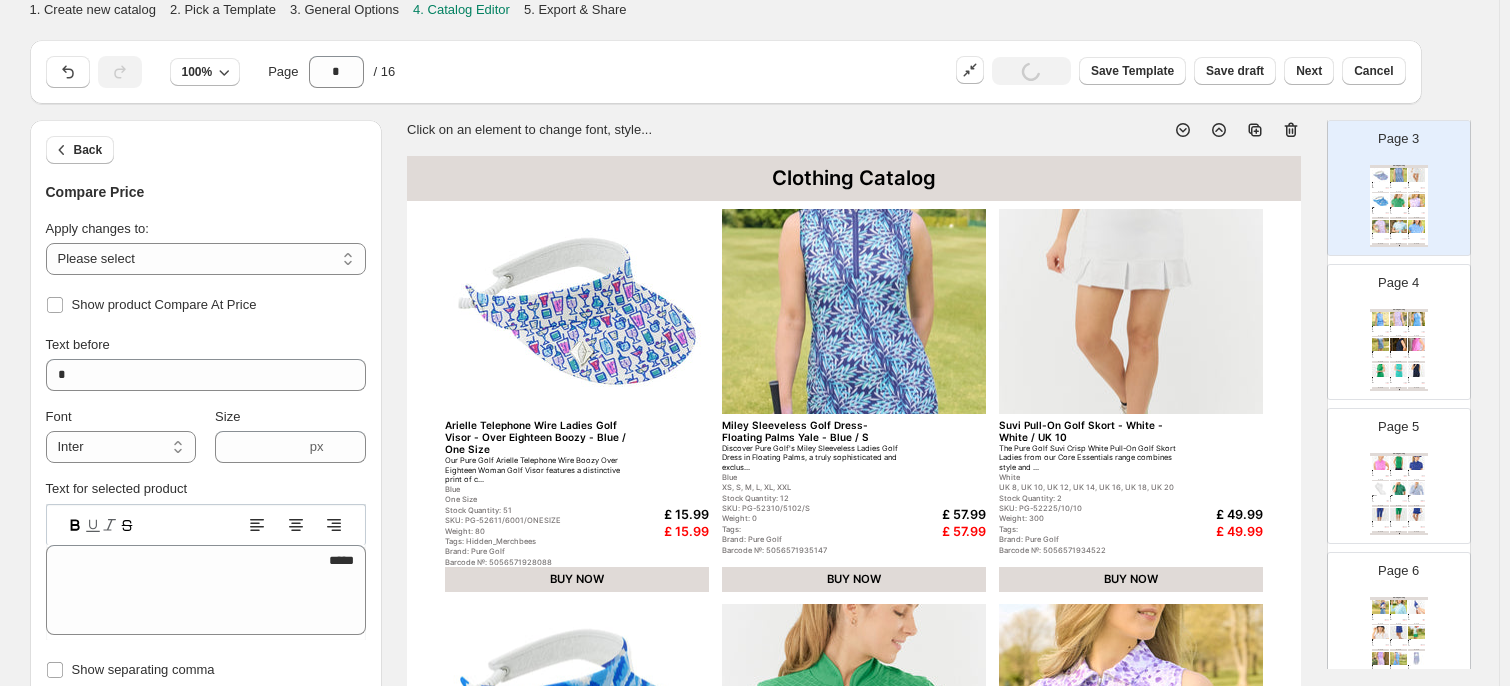 click on "£ 15.99 £ 15.99" at bounding box center [662, 523] 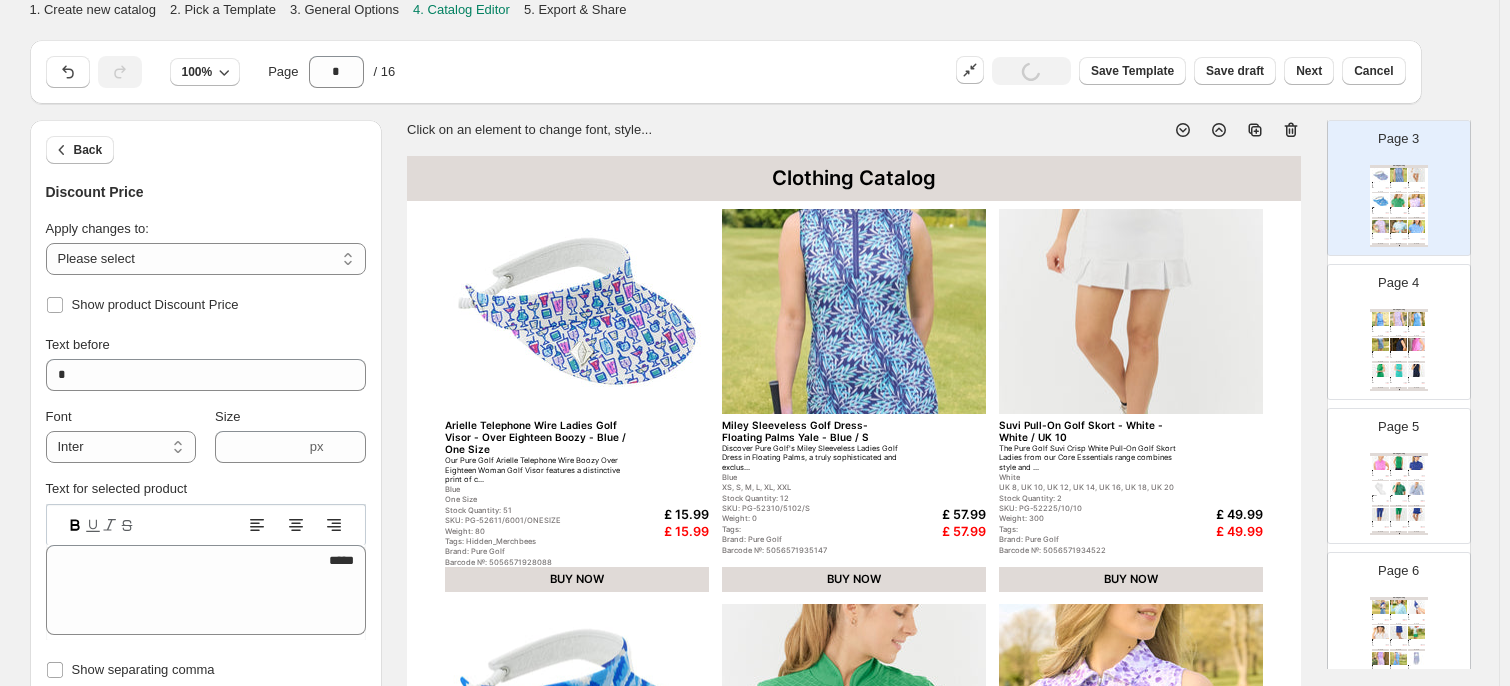click on "Arielle Telephone Wire Ladies Golf Visor - Over Eighteen Boozy - Blue / One Size Our Pure Golf Arielle Telephone Wire Boozy Over Eighteen Woman Golf Visor features a distinctive print of c... Blue One Size Stock Quantity:  51 SKU:  PG-52611/6001/ONESIZE Weight:  80 Tags:  Hidden_Merchbees Brand:  Pure Golf Barcode №:  5056571928088" at bounding box center [577, 493] 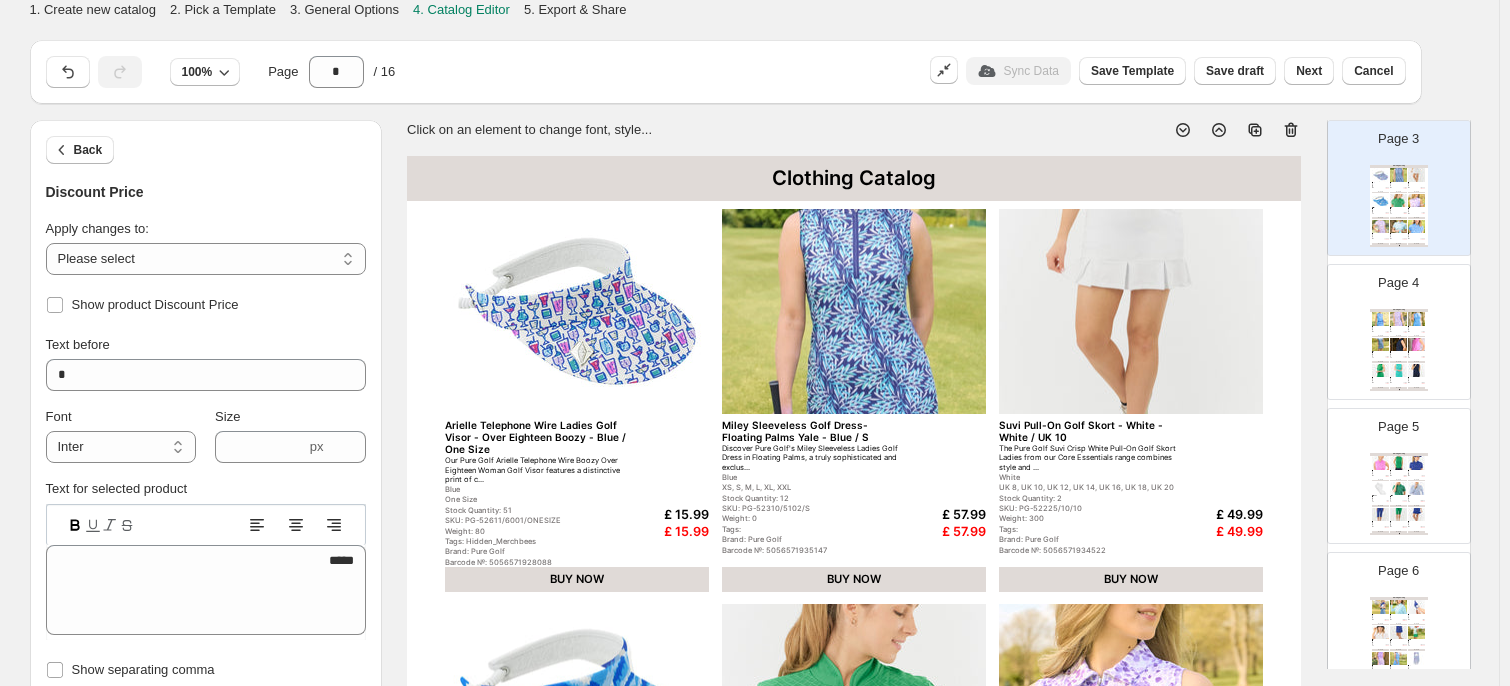 click on "£ 15.99" at bounding box center [662, 514] 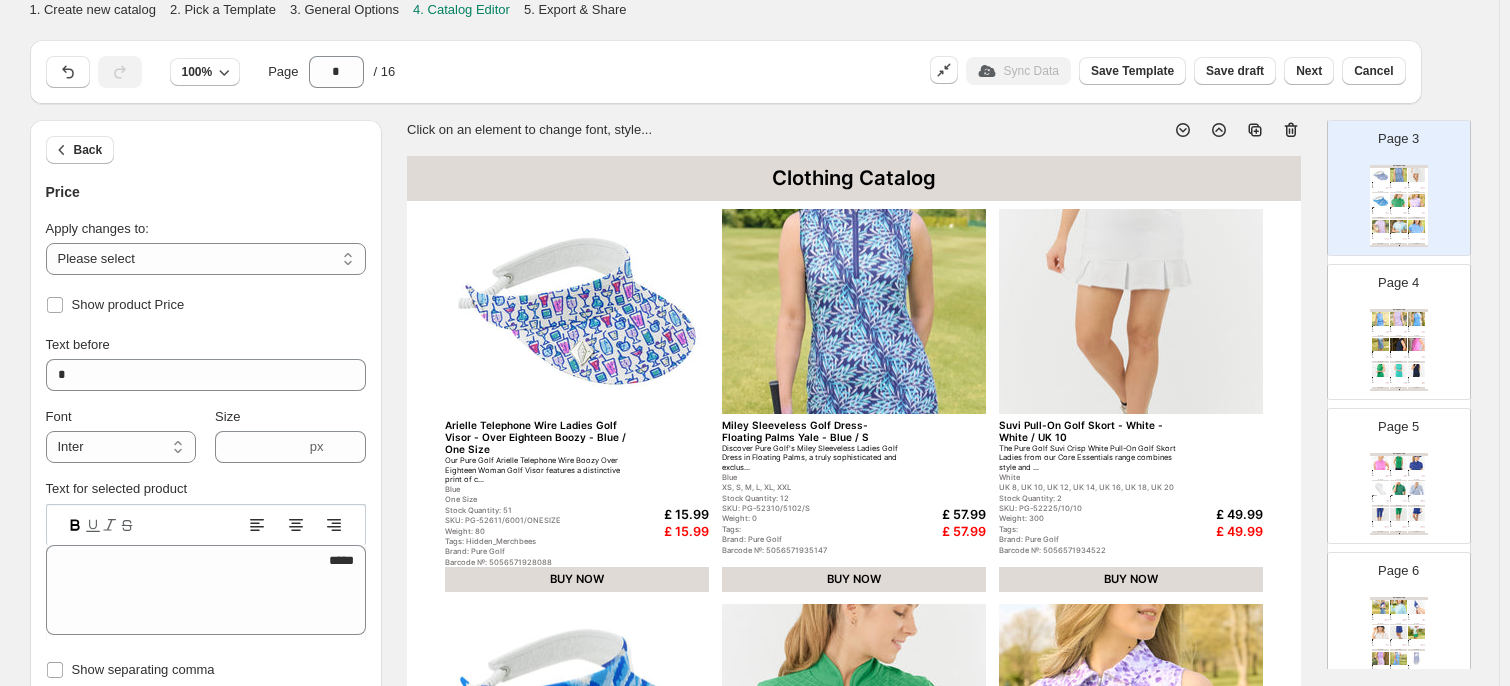 click on "£ 15.99" at bounding box center (662, 531) 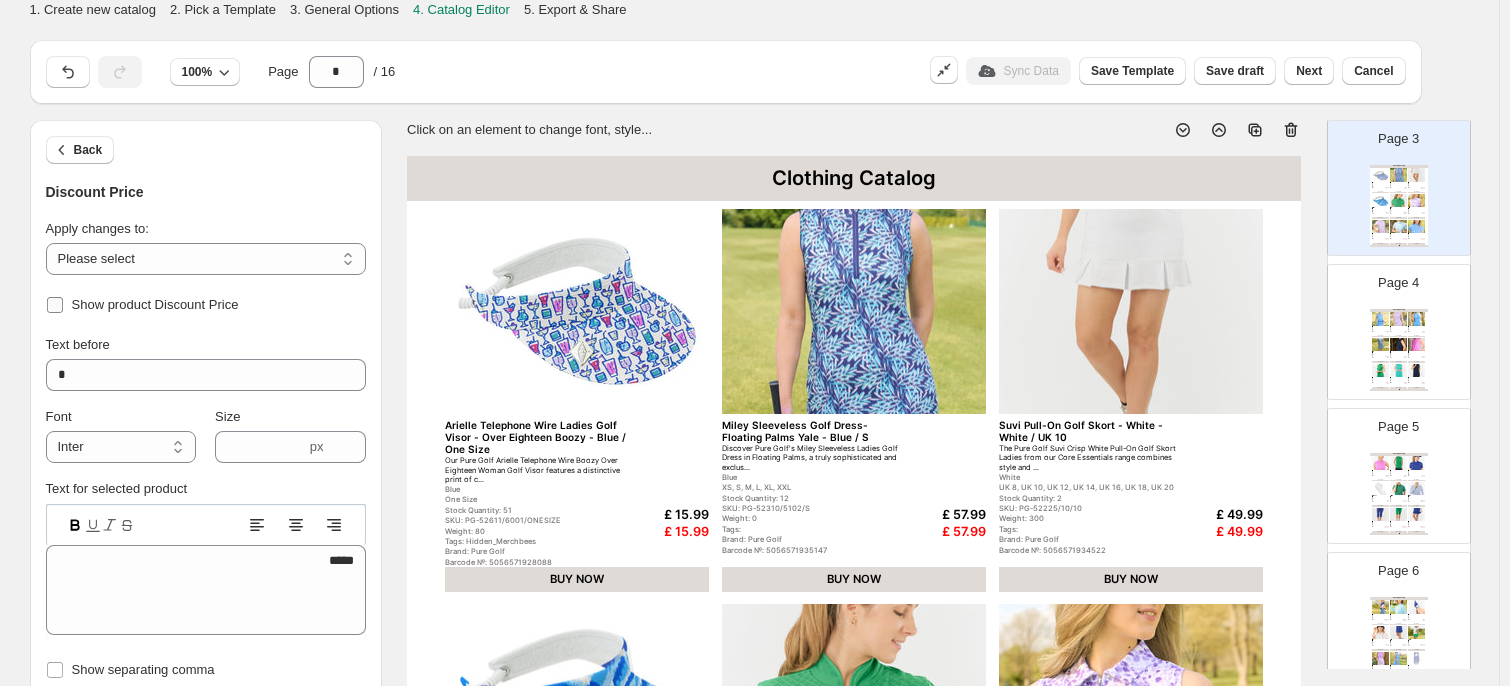 click on "Show product Discount Price" at bounding box center [155, 304] 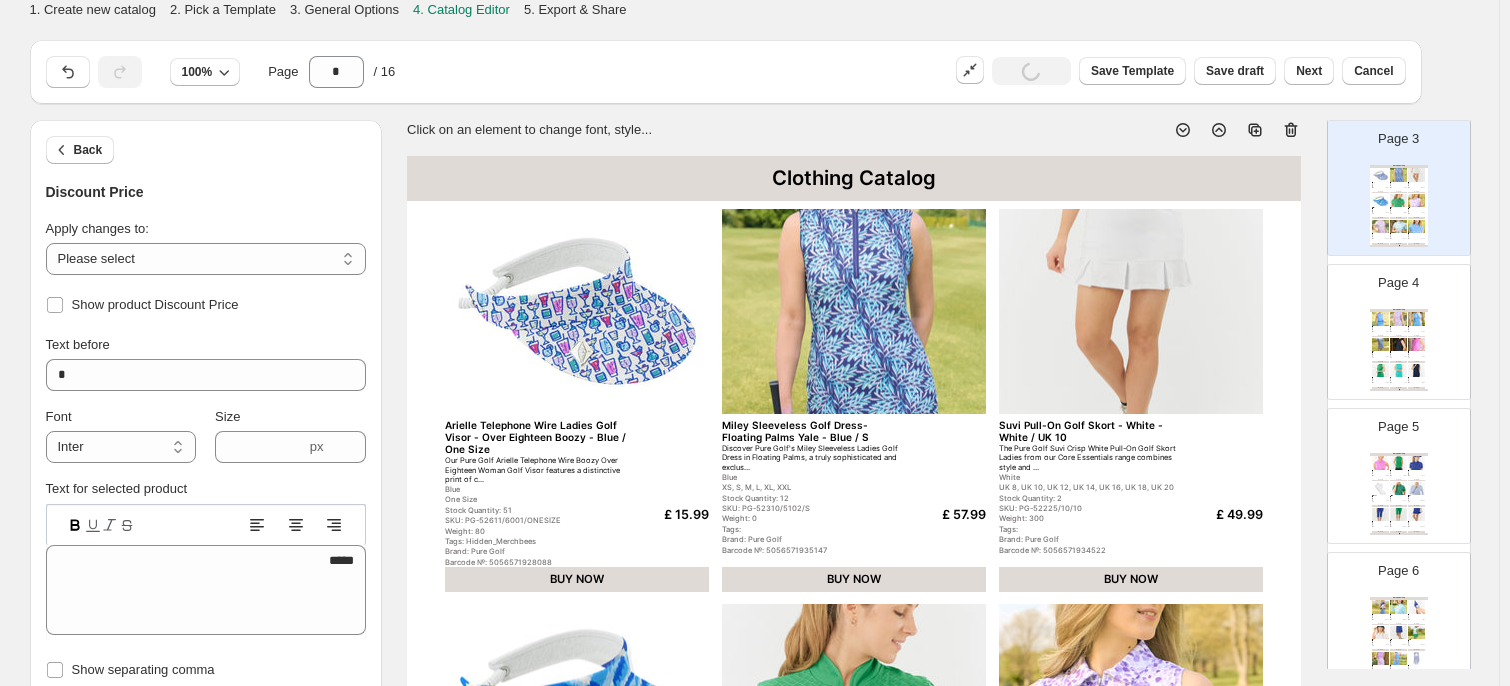 click on "Barcode №:  5056571928088" at bounding box center (536, 562) 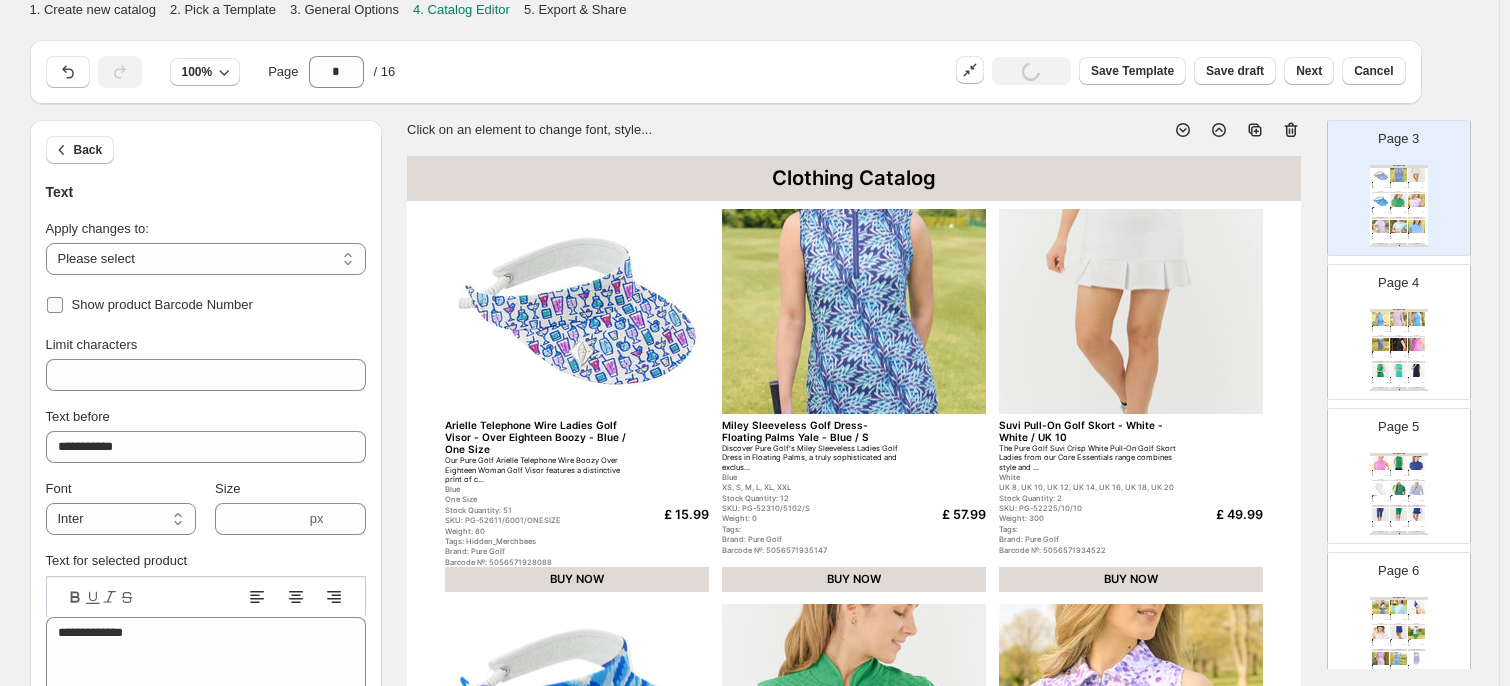 click on "Show product Barcode Number" at bounding box center (162, 304) 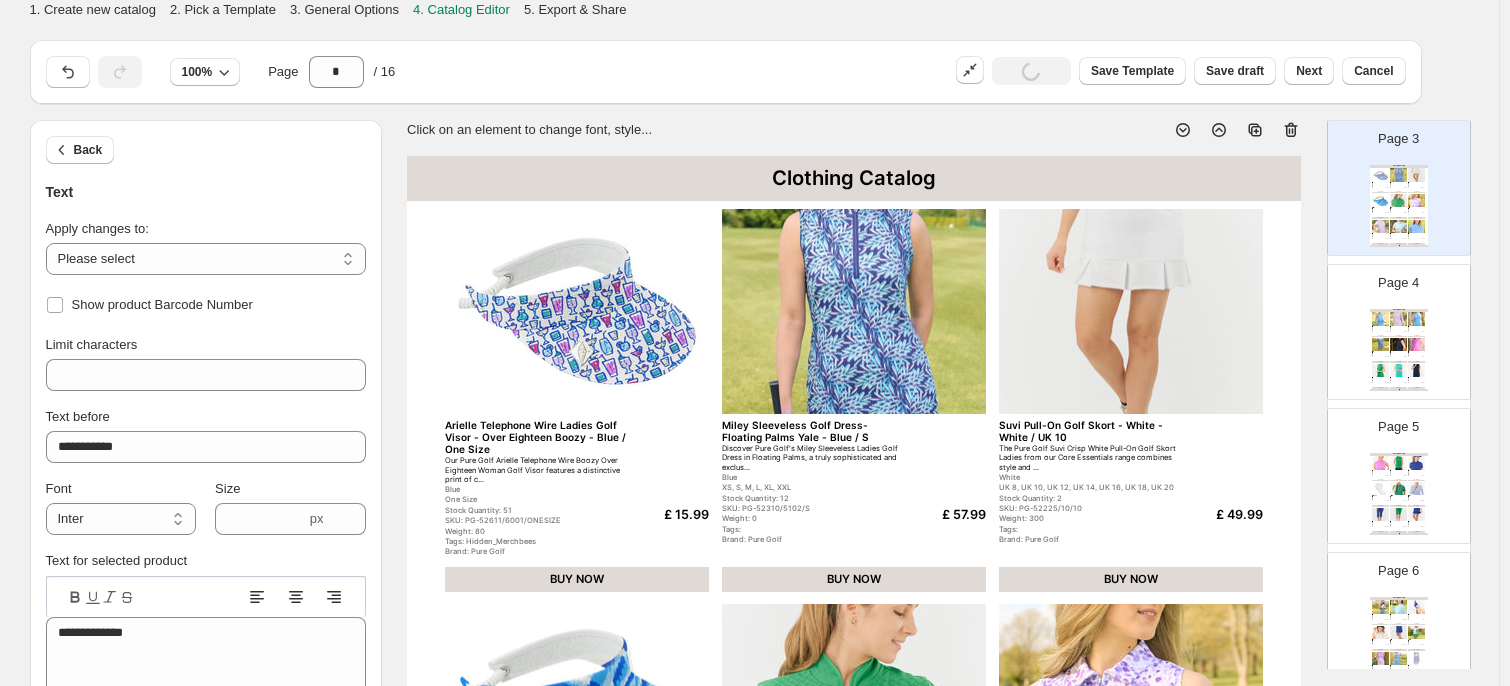 click on "Tags:  Hidden_Merchbees" at bounding box center [536, 541] 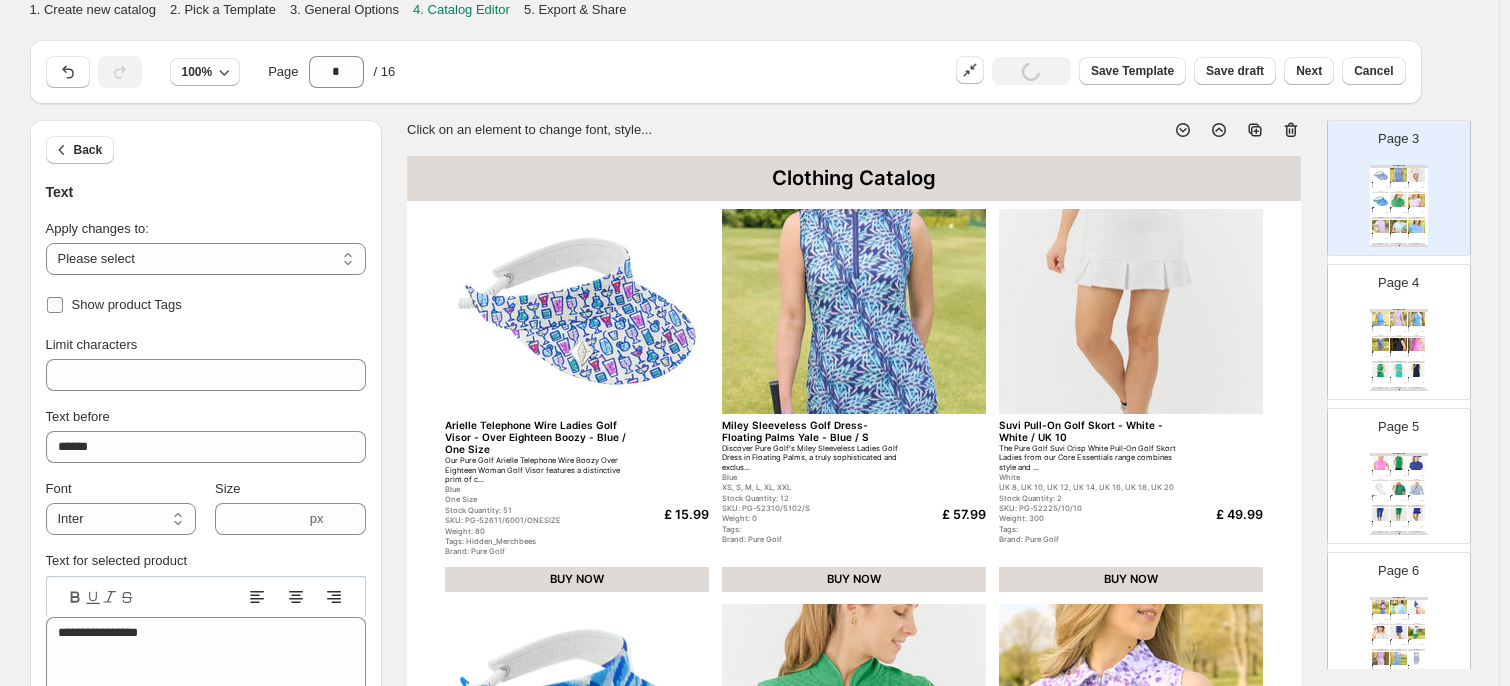 click on "Show product Tags" at bounding box center (127, 304) 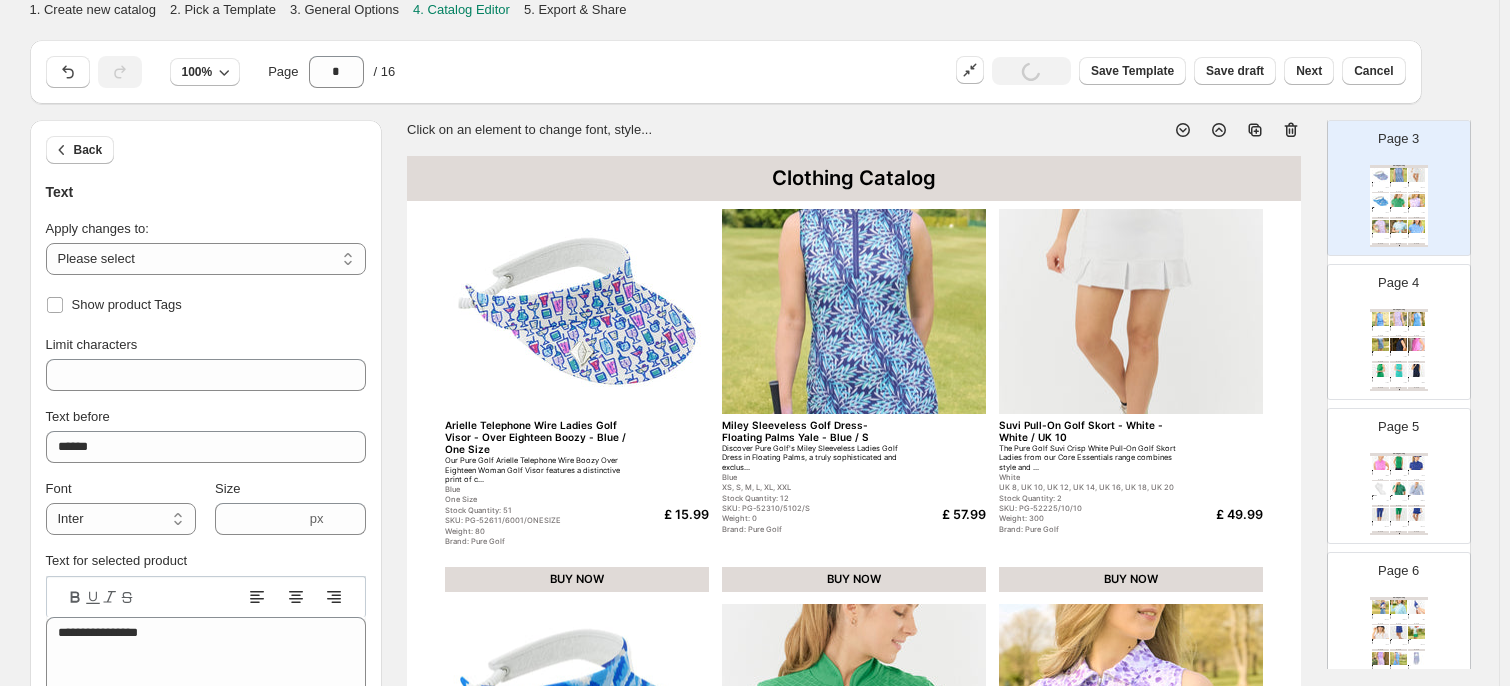 click on "Weight:  80" at bounding box center [536, 531] 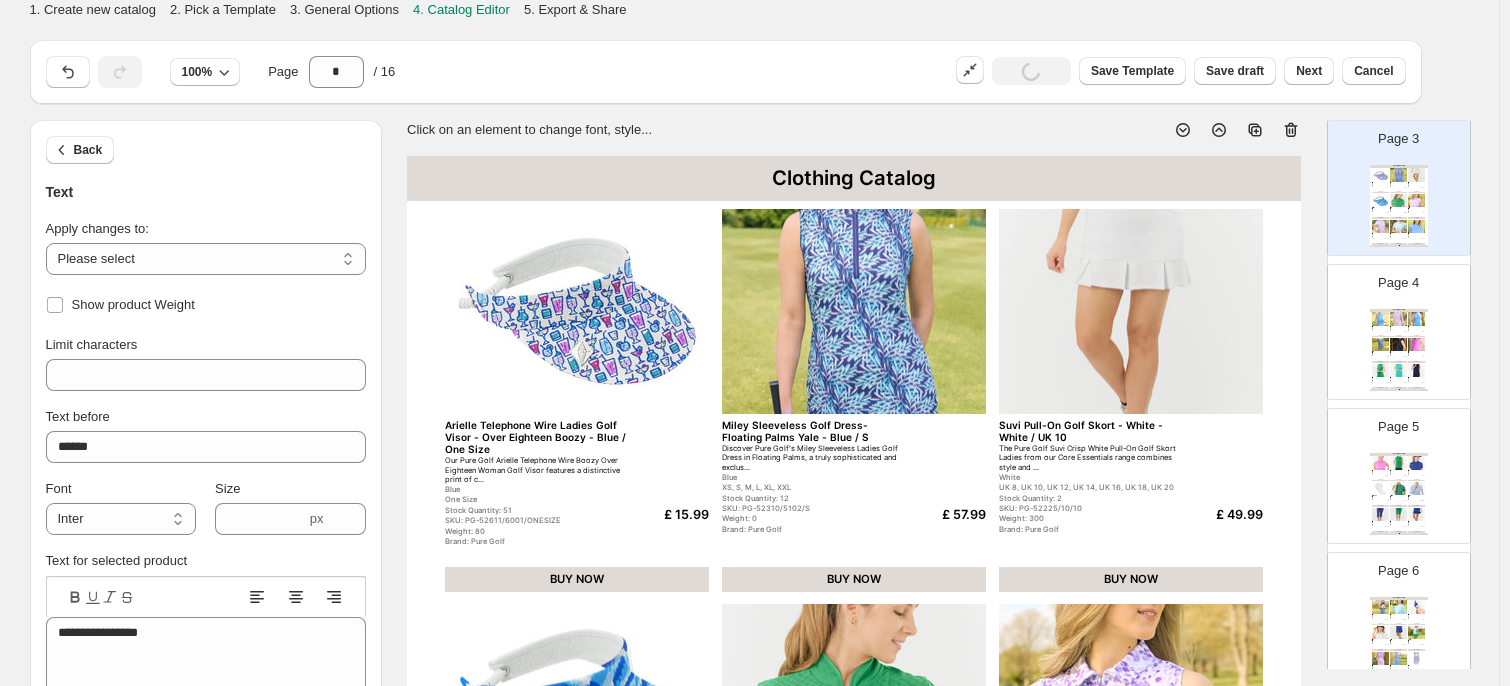 type on "*******" 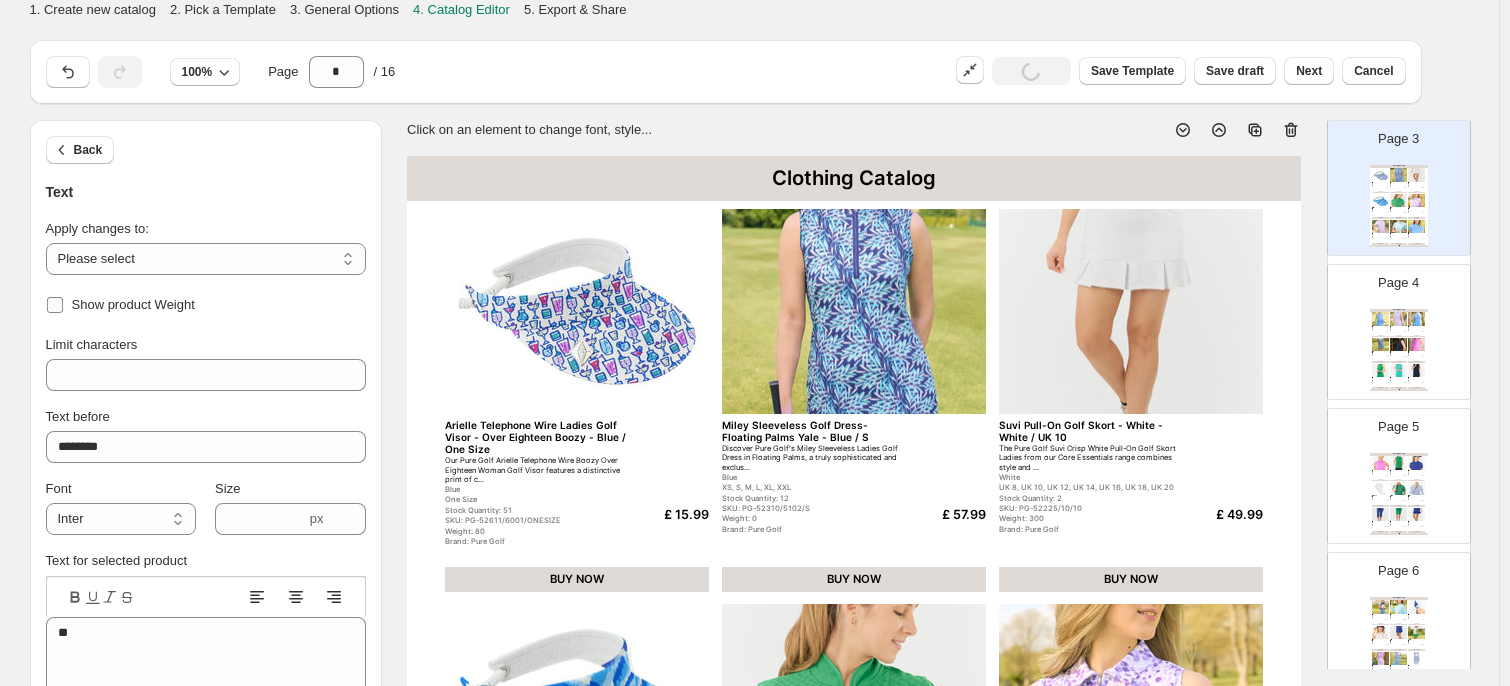 click on "Show product Weight" at bounding box center (133, 304) 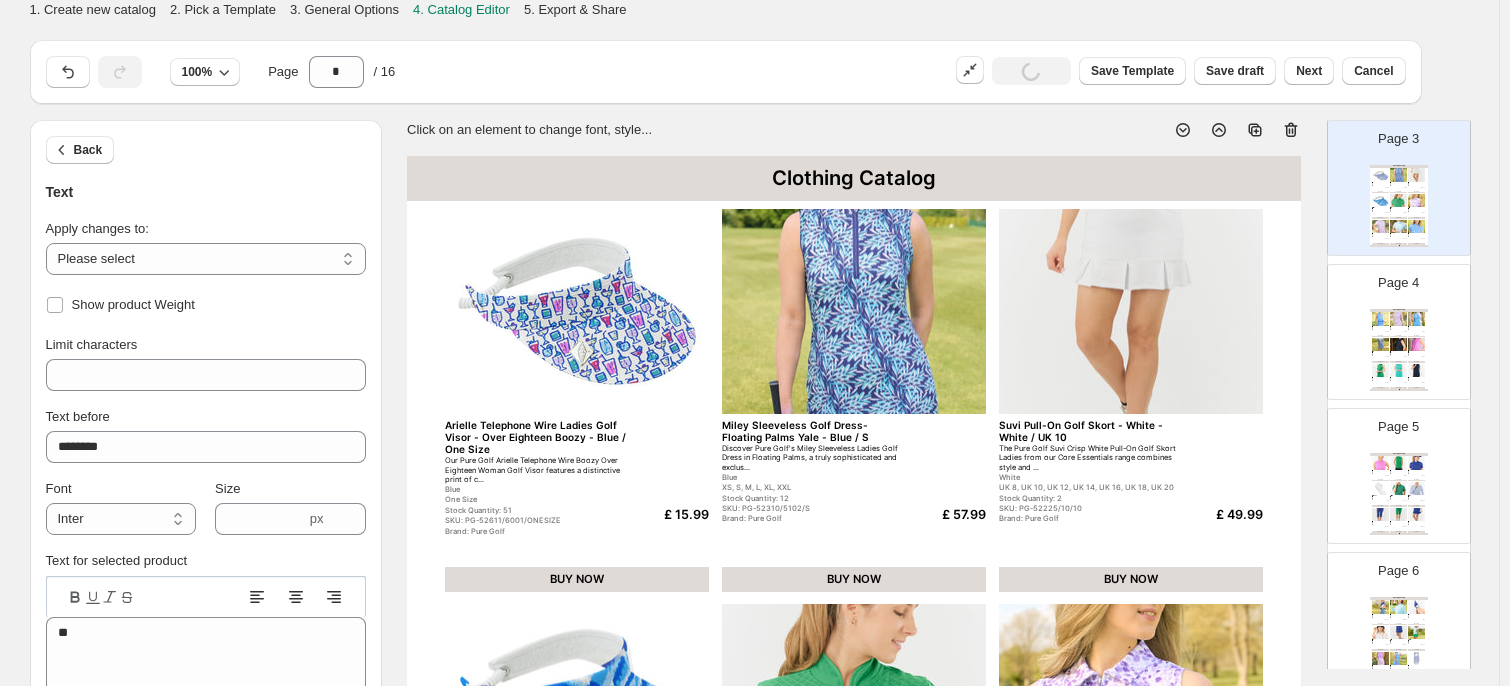 click on "Stock Quantity:  51" at bounding box center (536, 510) 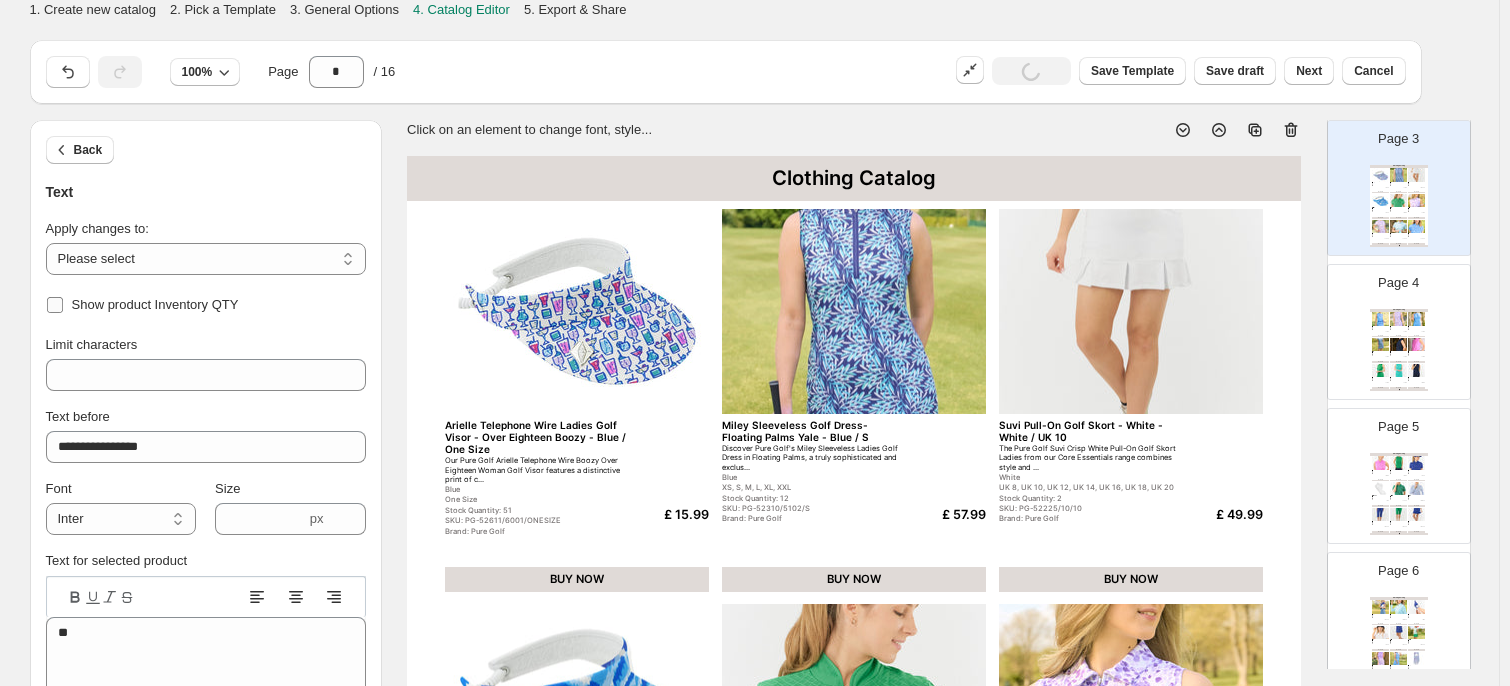 click on "Show product Inventory QTY" at bounding box center (155, 304) 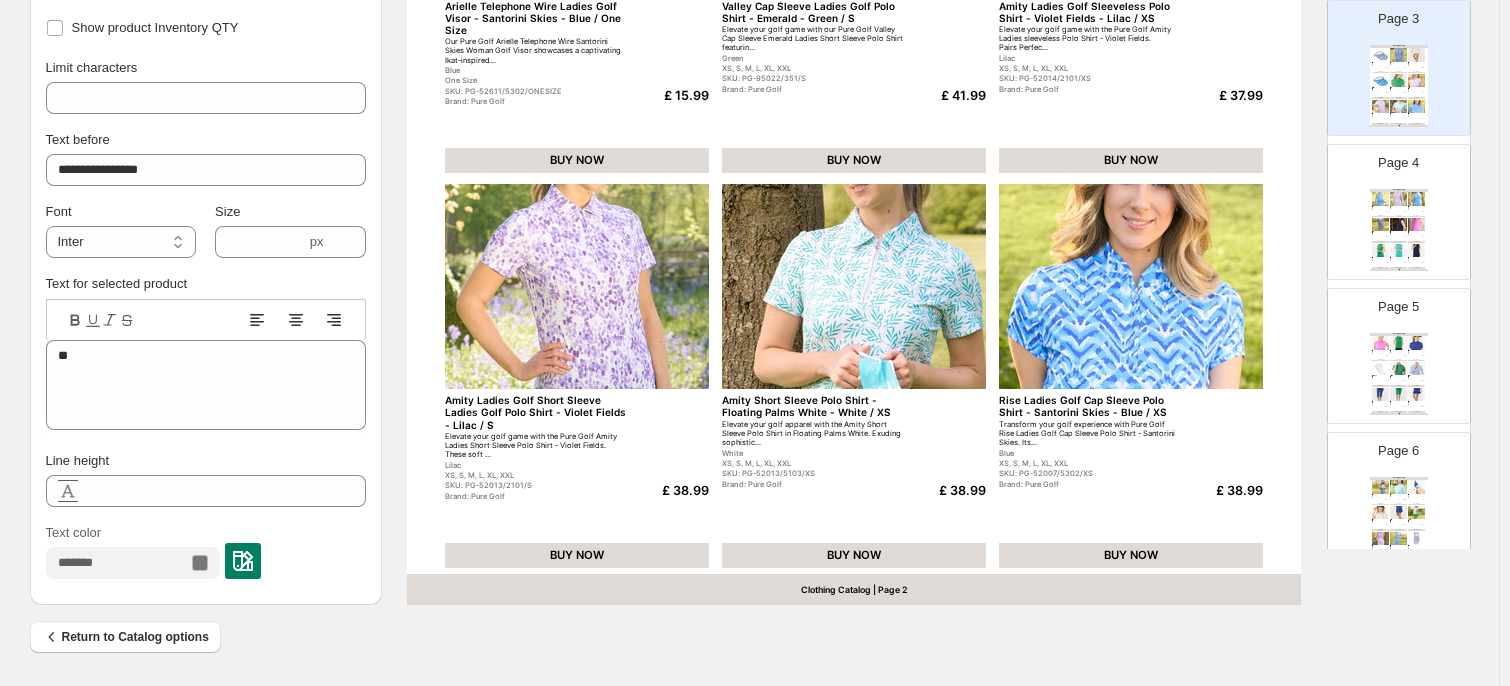 scroll, scrollTop: 0, scrollLeft: 0, axis: both 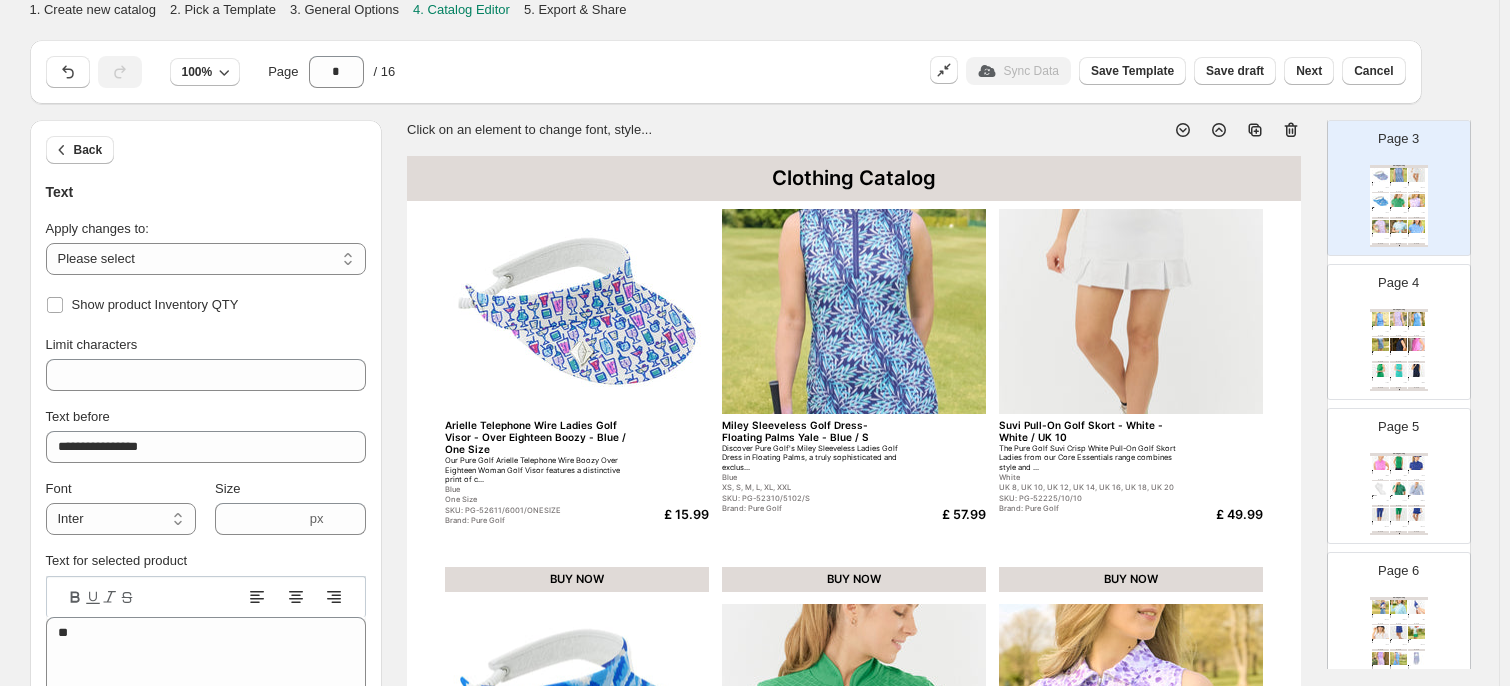 click at bounding box center [577, 311] 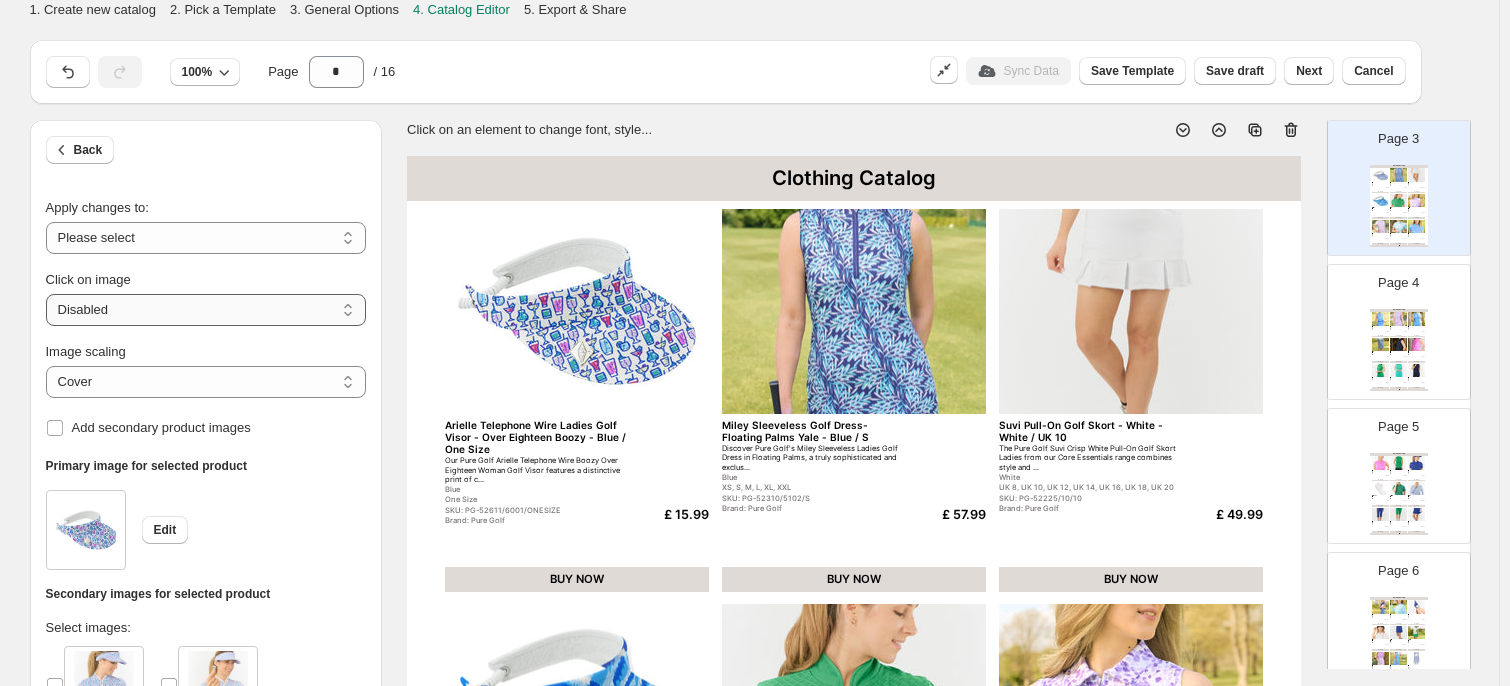 click on "**********" at bounding box center [206, 310] 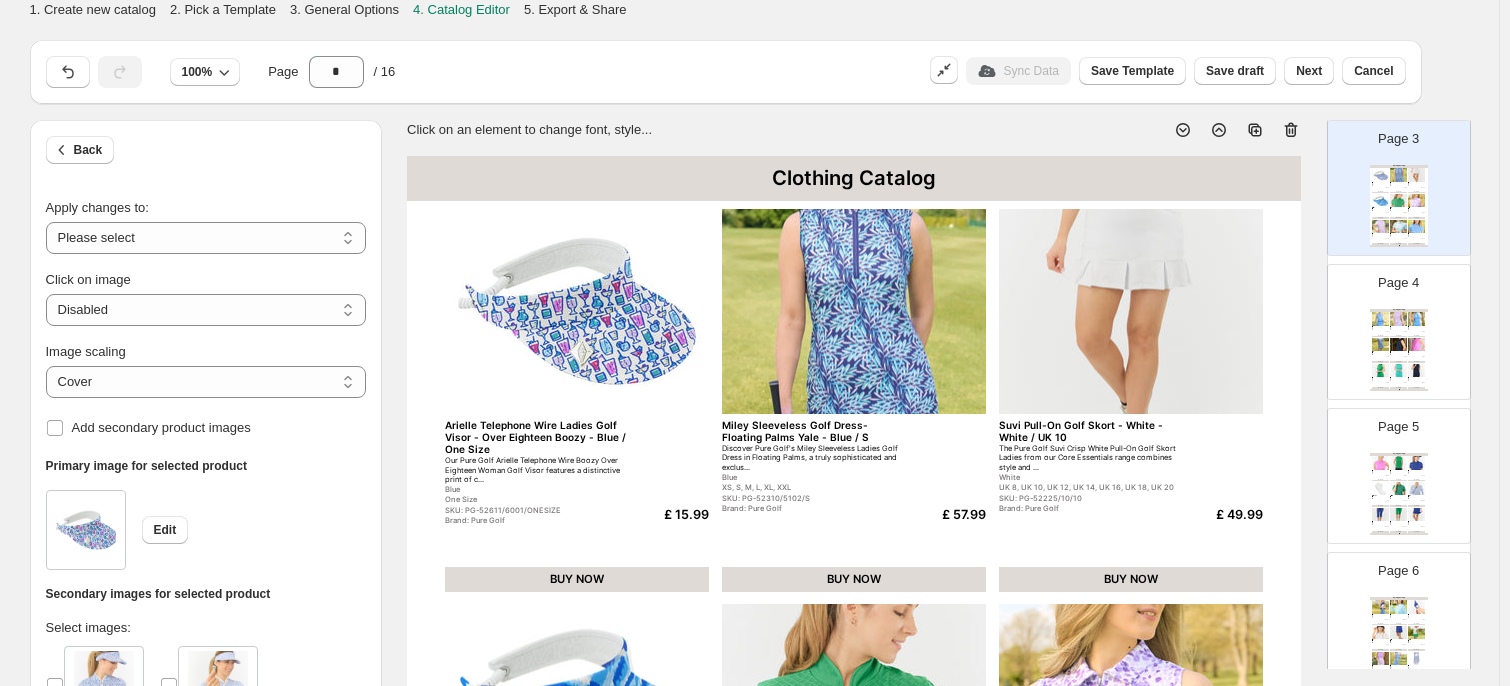 click on "**********" at bounding box center [206, 290] 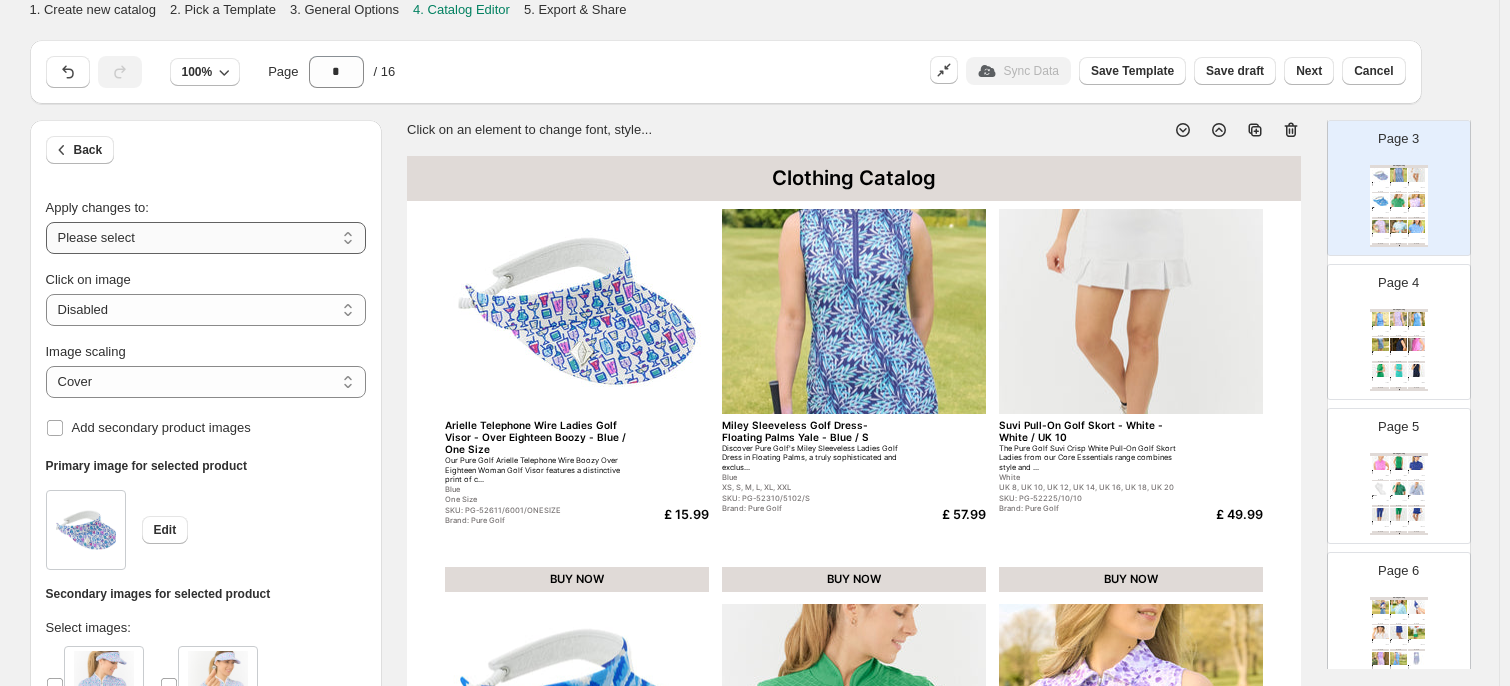 click on "**********" at bounding box center (206, 238) 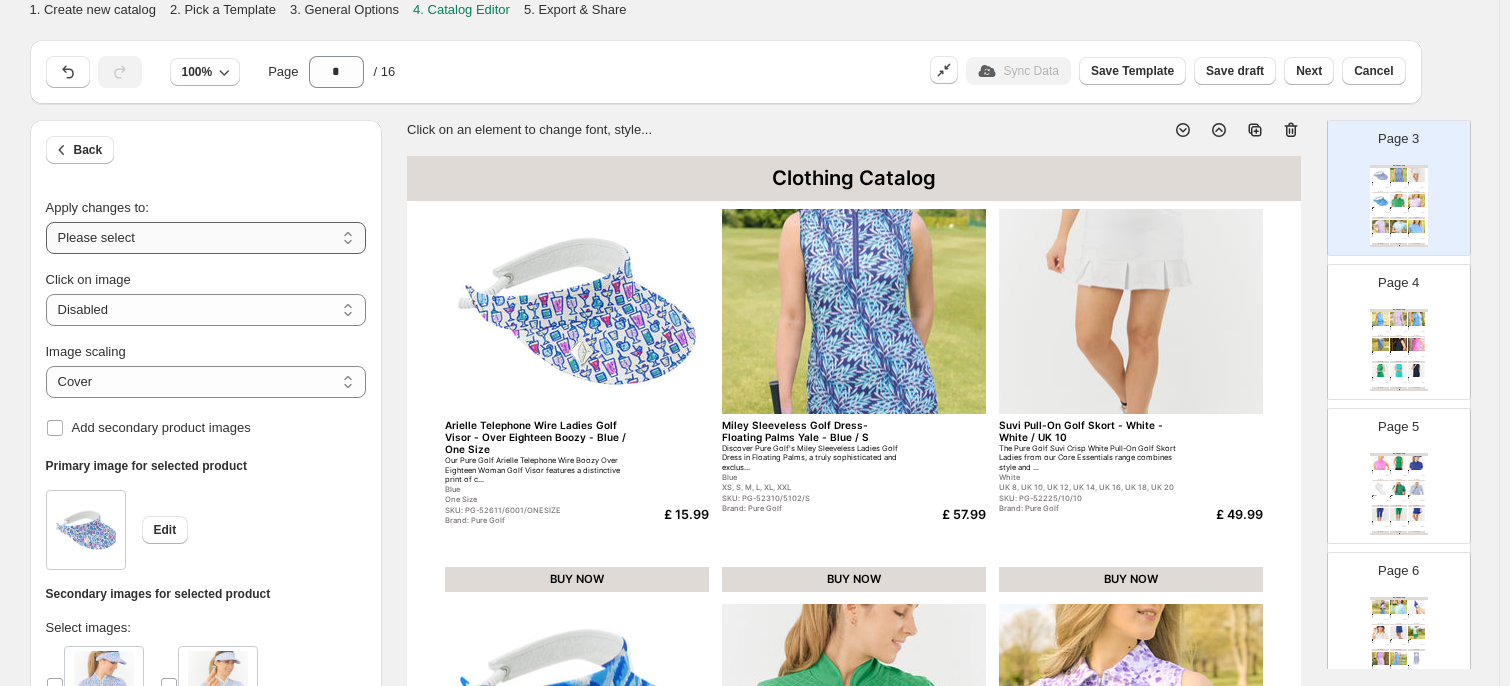 click on "**********" at bounding box center [206, 238] 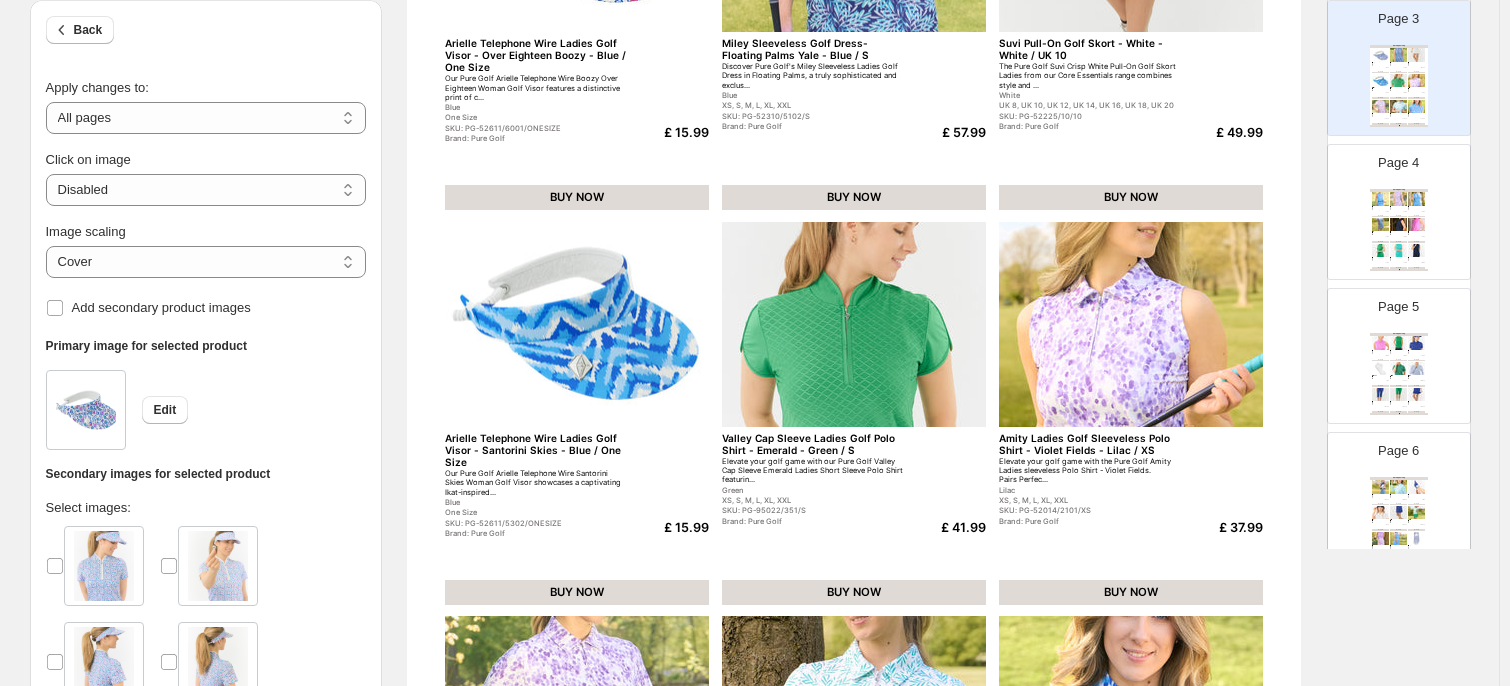 scroll, scrollTop: 0, scrollLeft: 0, axis: both 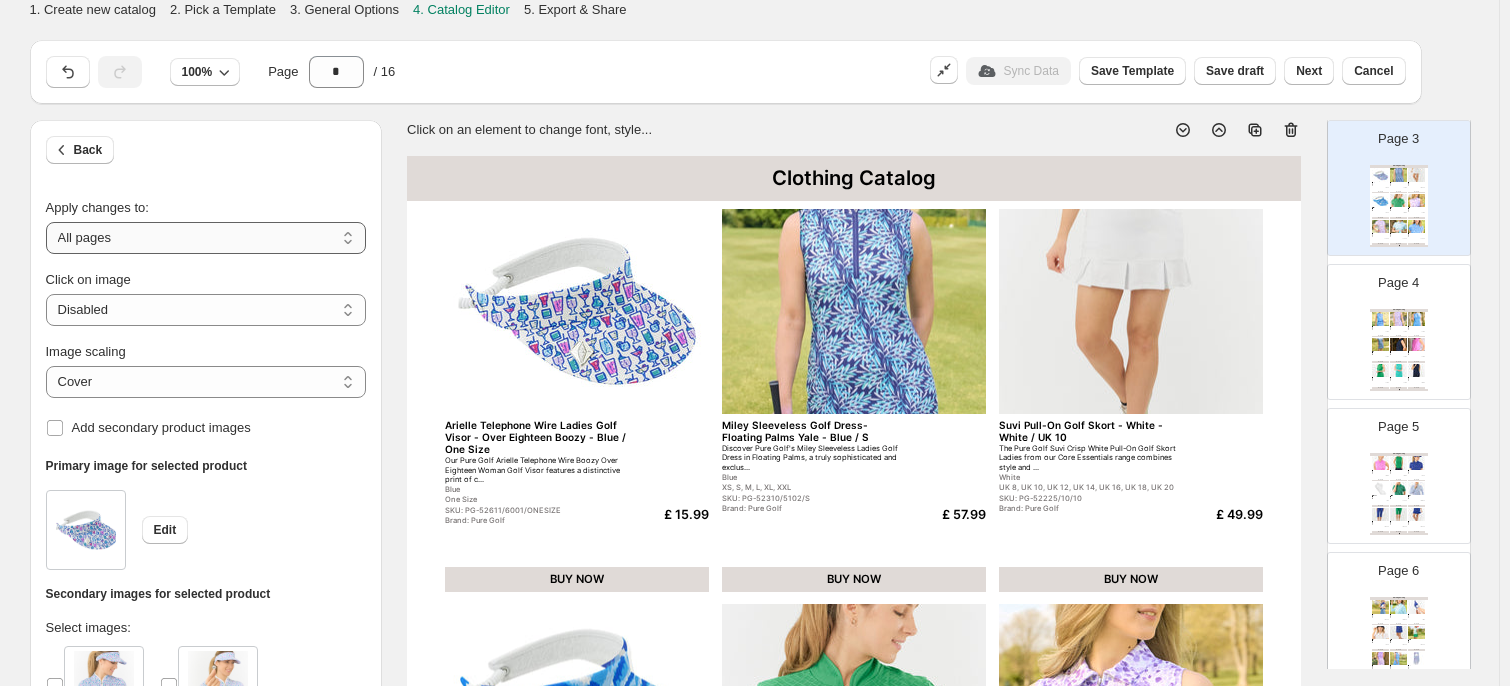 click on "**********" at bounding box center (206, 238) 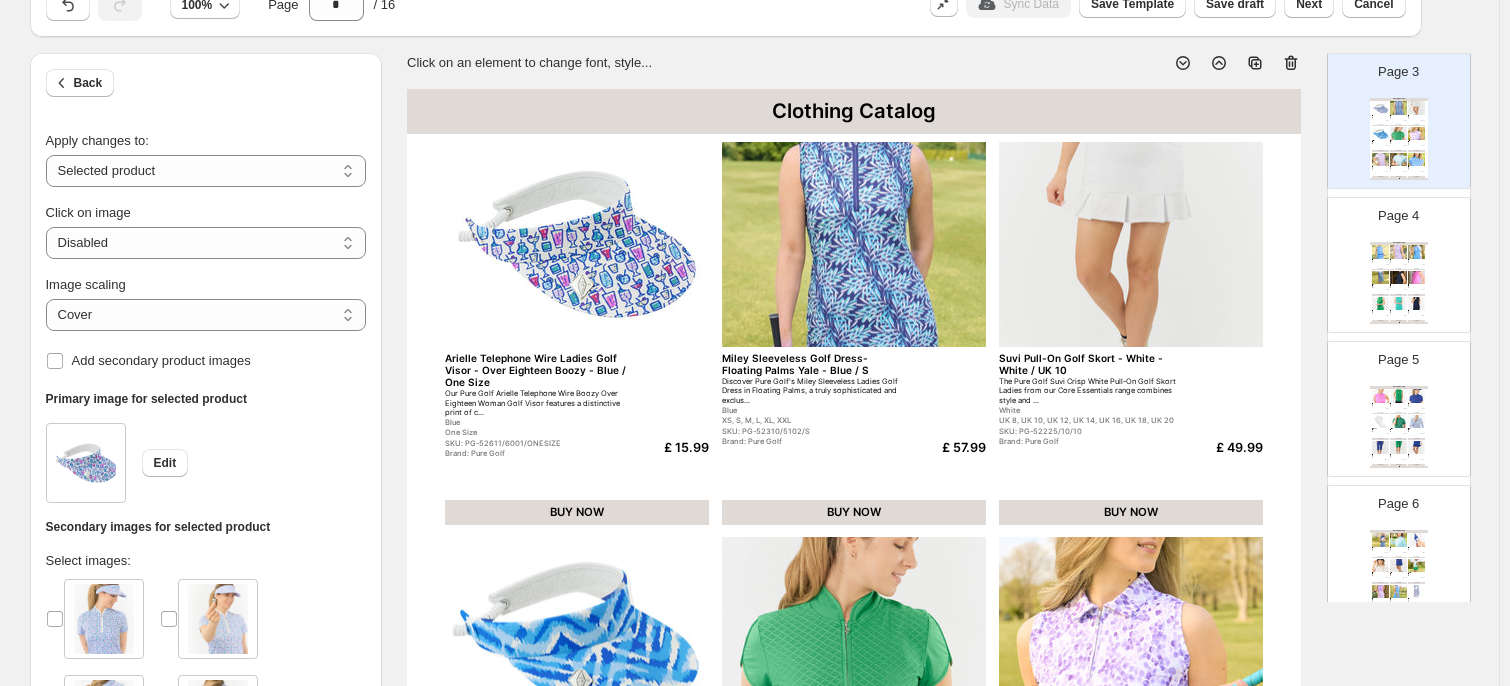 scroll, scrollTop: 69, scrollLeft: 0, axis: vertical 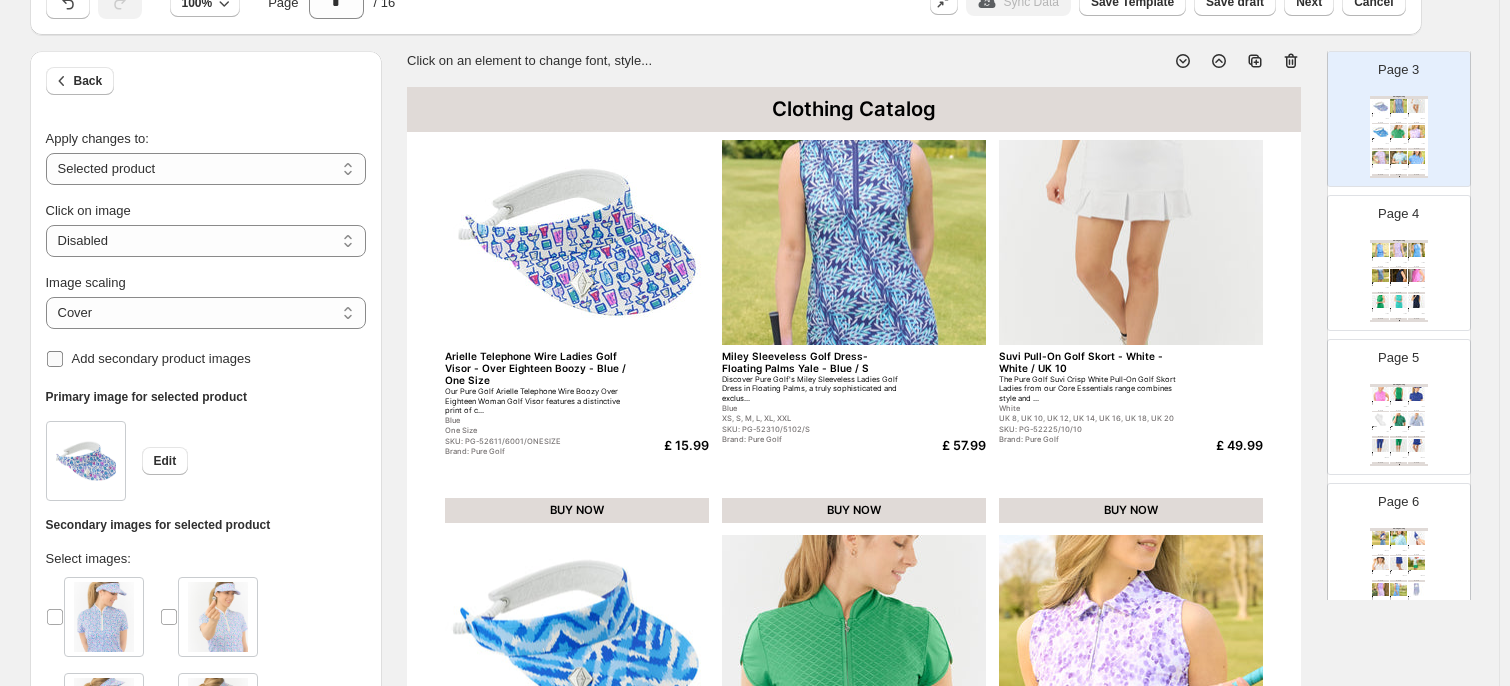 click on "Add secondary product images" at bounding box center (161, 358) 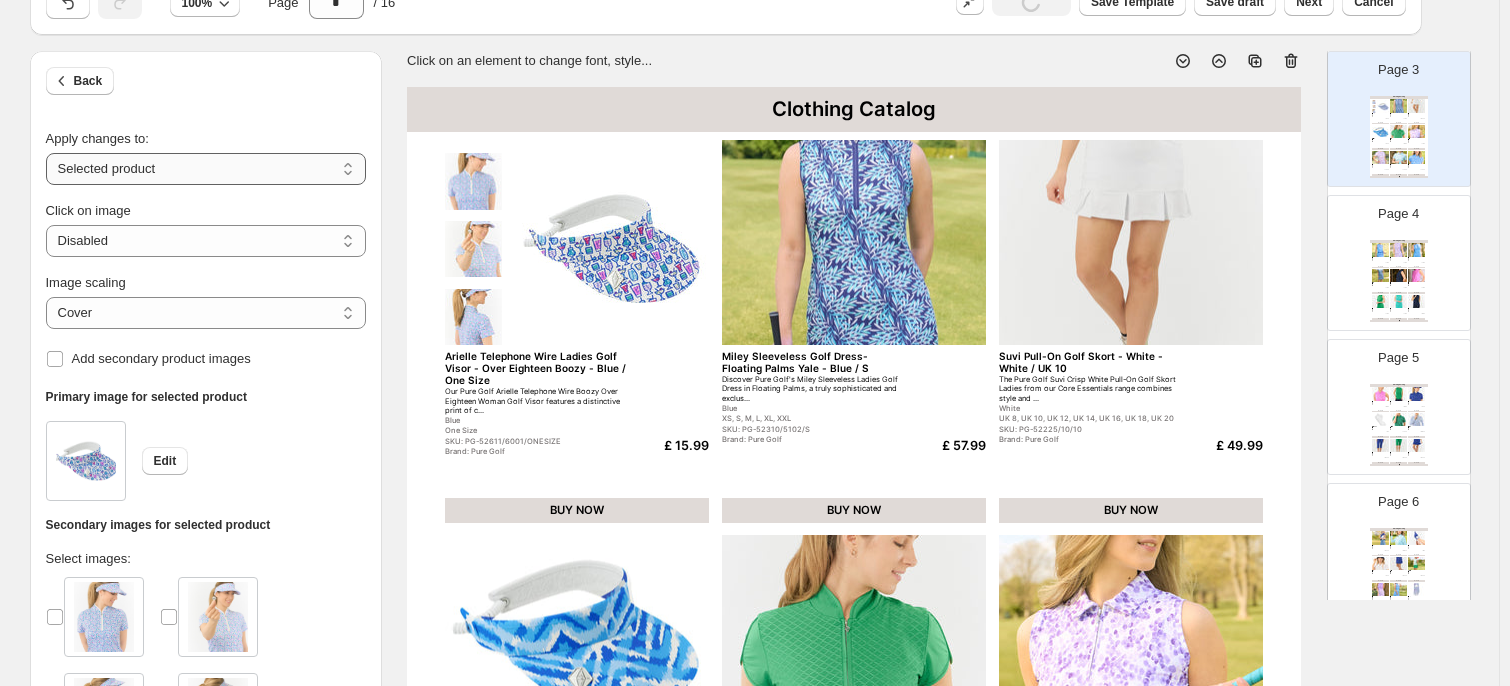 click on "**********" at bounding box center [206, 169] 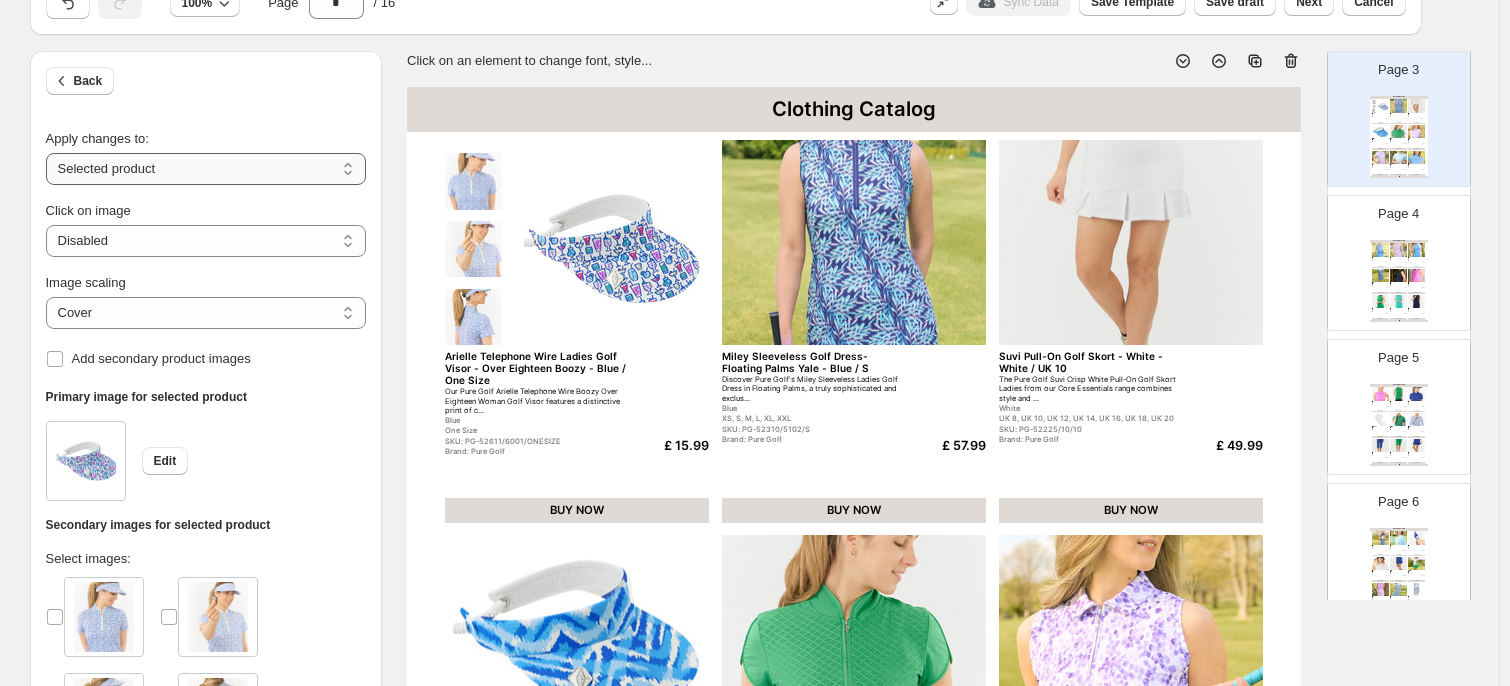 select on "**********" 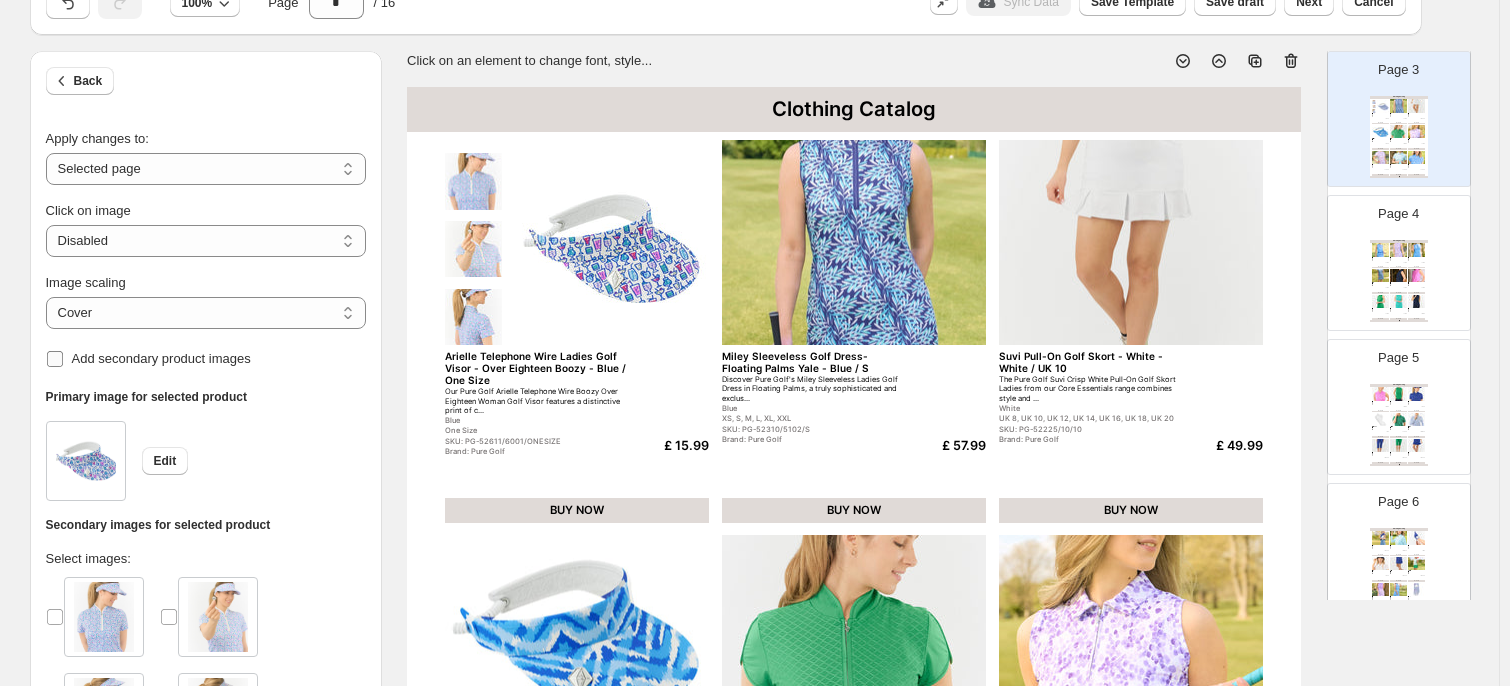 click on "Add secondary product images" at bounding box center [161, 358] 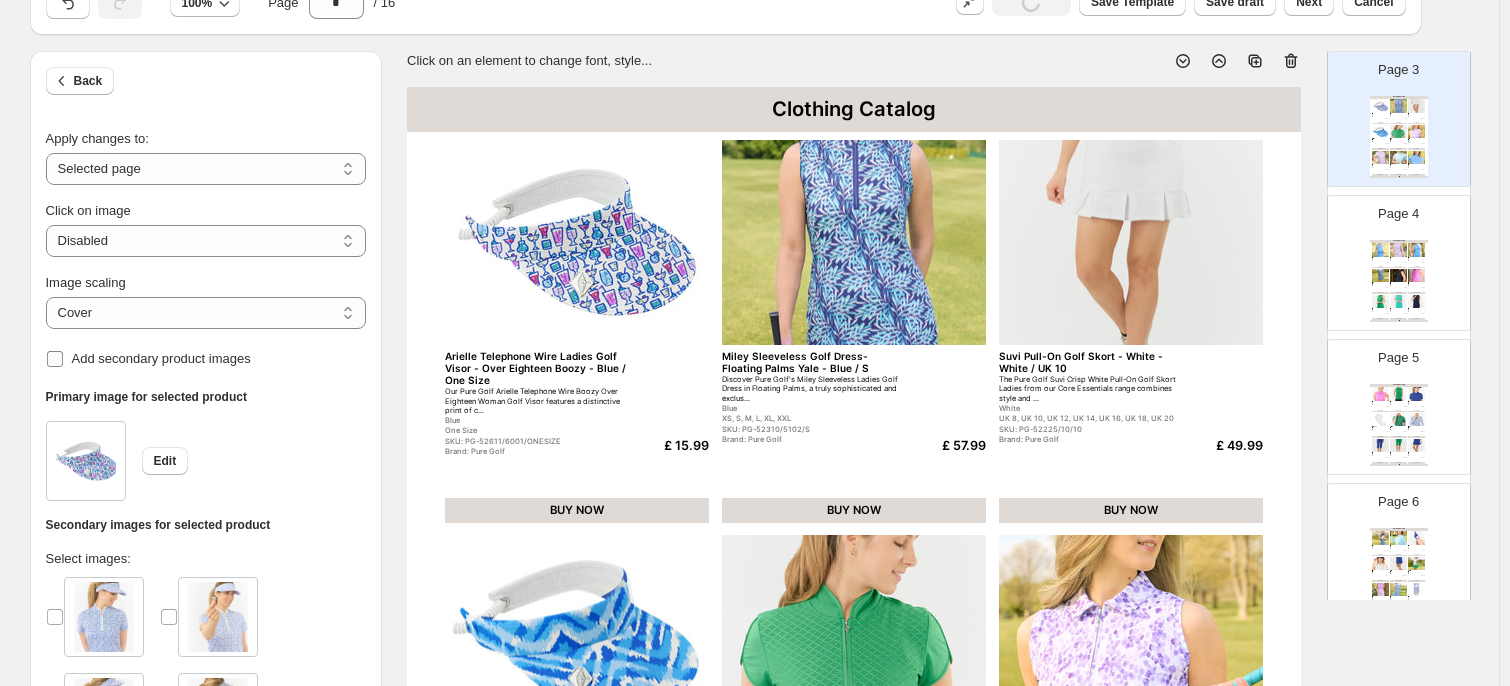 click on "Add secondary product images" at bounding box center [161, 358] 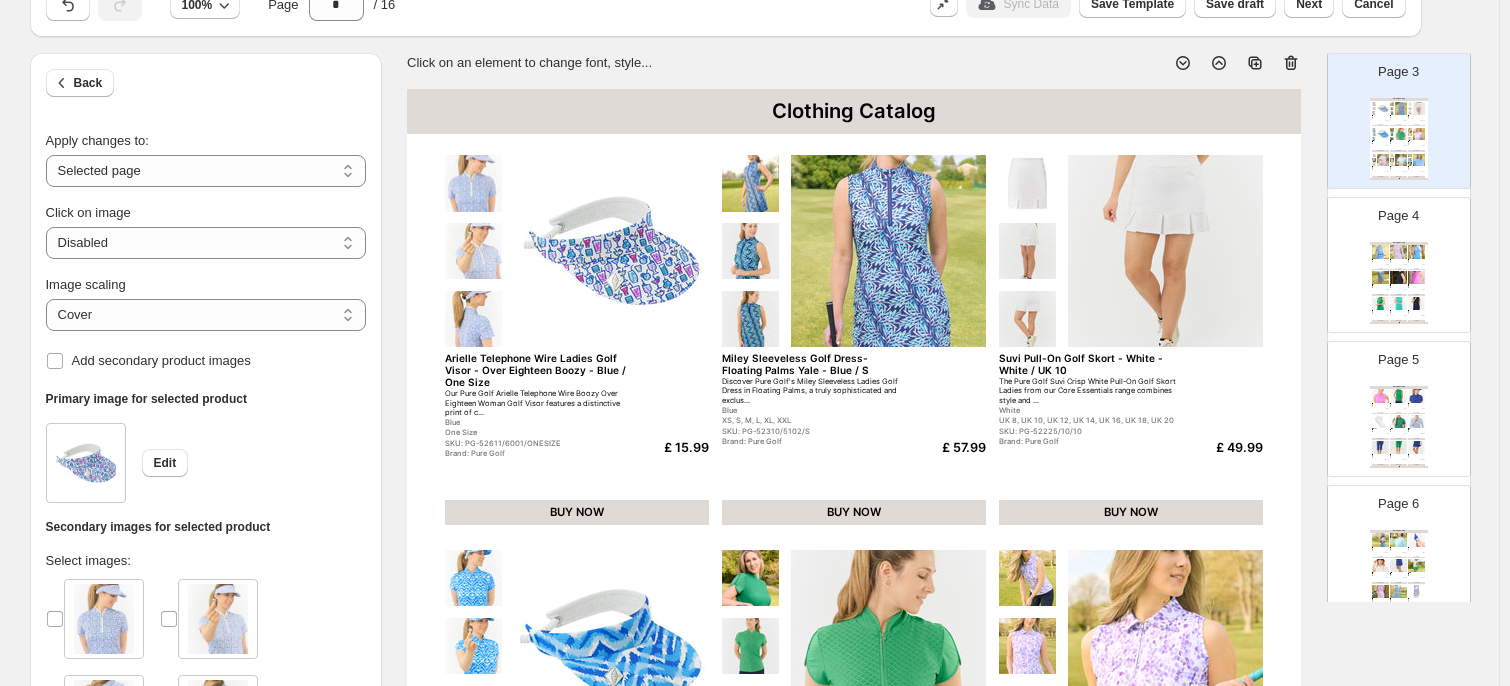 scroll, scrollTop: 0, scrollLeft: 0, axis: both 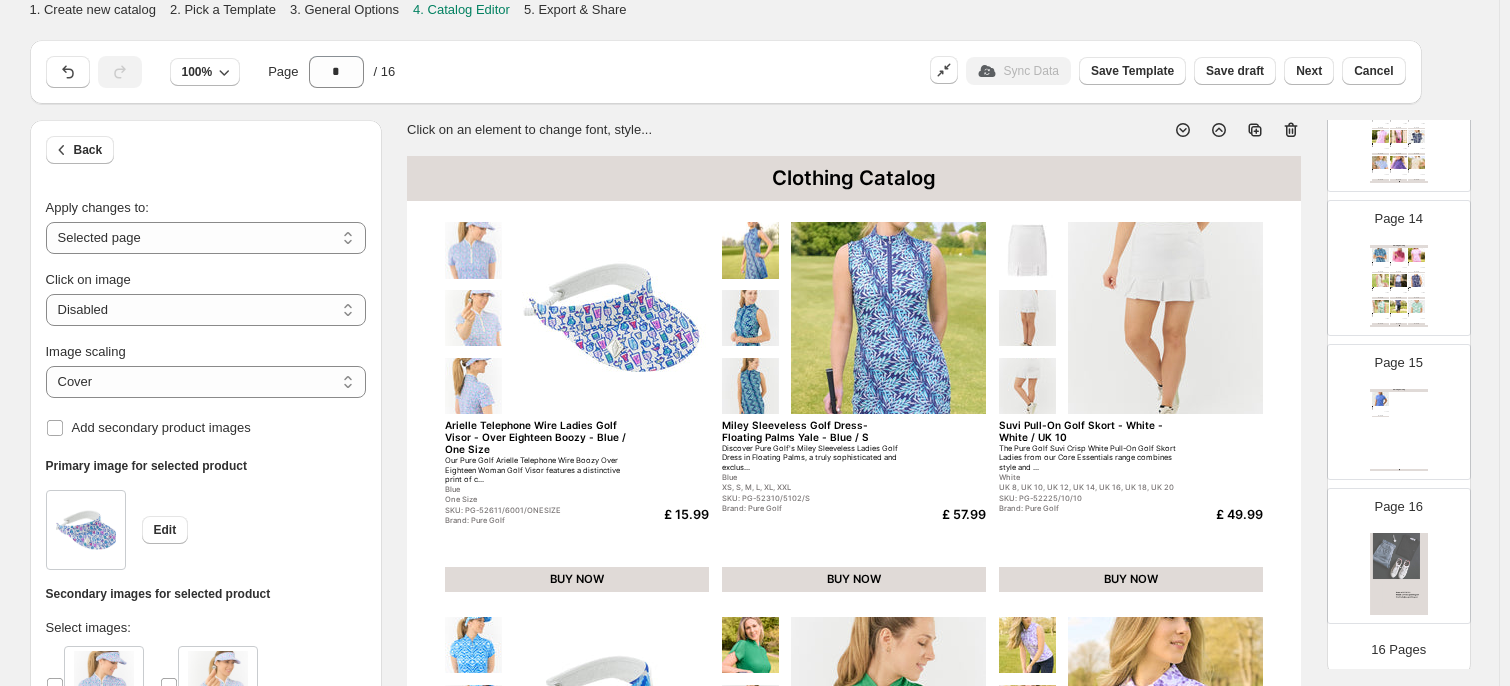 click on "Clothing Catalog Arielle Telephone Wire Ladies Golf Visor - Over Eighteen Boozy - Blue / One Size Our Pure Golf Arielle Telephone Wire Boozy Over Eighteen Woman Golf Visor features a distinctive print of c... Blue One Size SKU: PG-52611/6001/ONESIZE Brand: Pure Golf £ 15.99 BUY NOW Miley Sleeveless Golf Dress- Floating Palms Yale - Blue / S Discover Pure Golf's Miley Sleeveless Ladies Golf Dress in Floating Palms, a truly sophisticated and exclus... Blue XS, S, M, L, XL, XXL SKU: PG-52310/5102/S Brand: Pure Golf £ 57.99 BUY NOW Suvi Pull-On Golf Skort - White - White / UK 10 The Pure Golf Suvi Crisp White Pull-On Golf Skort Ladies from our Core Essentials range combines style and ... White UK 8, UK 10, UK 12, UK 14, UK 16, UK 18, UK 20 SKU: PG-52225/10/10 Brand: Pure Golf £ 49.99 BUY NOW Arielle Telephone Wire Ladies Golf Visor - Santorini Skies - Blue / One Size Our Pure Golf Arielle Telephone Wire Santorini Skies Woman Golf Visor showcases a captivating Ikat-inspired... Blue One Size £ 15.99 Green" at bounding box center (854, 787) 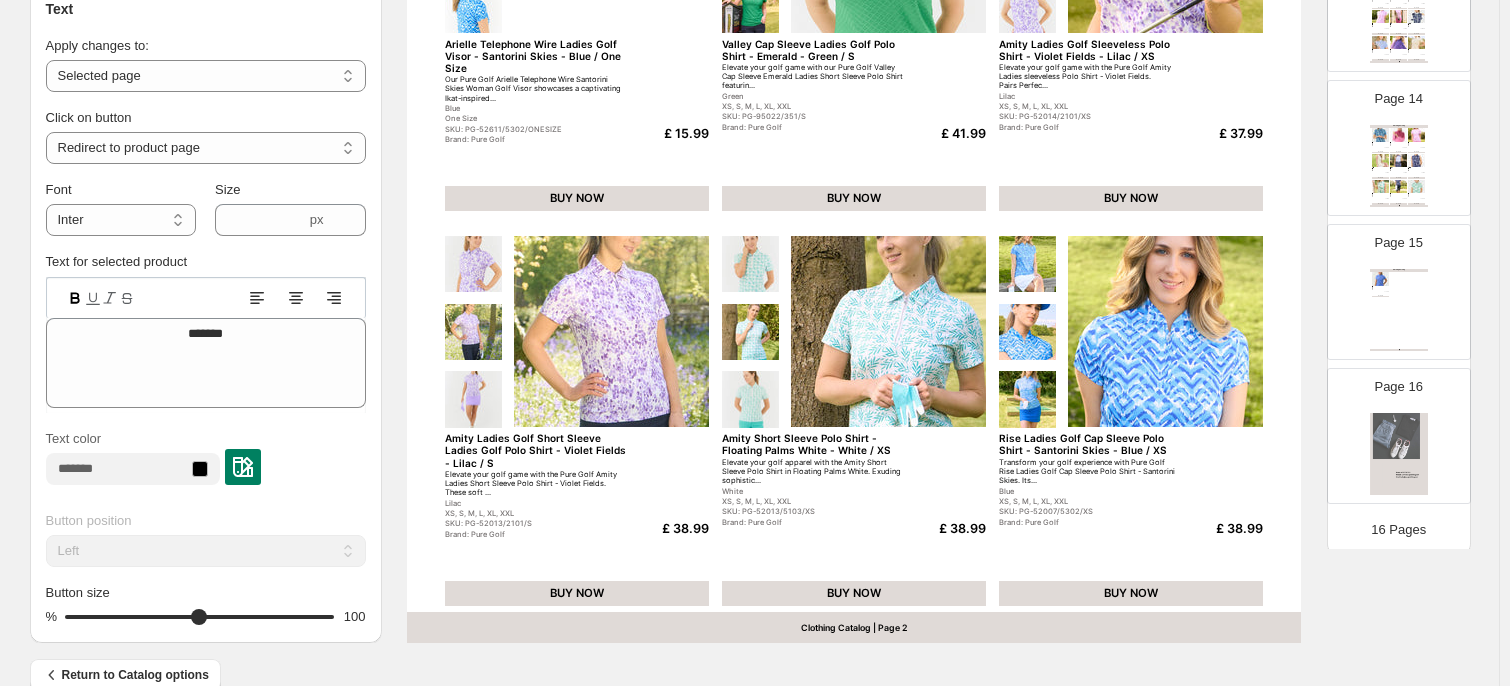 scroll, scrollTop: 814, scrollLeft: 0, axis: vertical 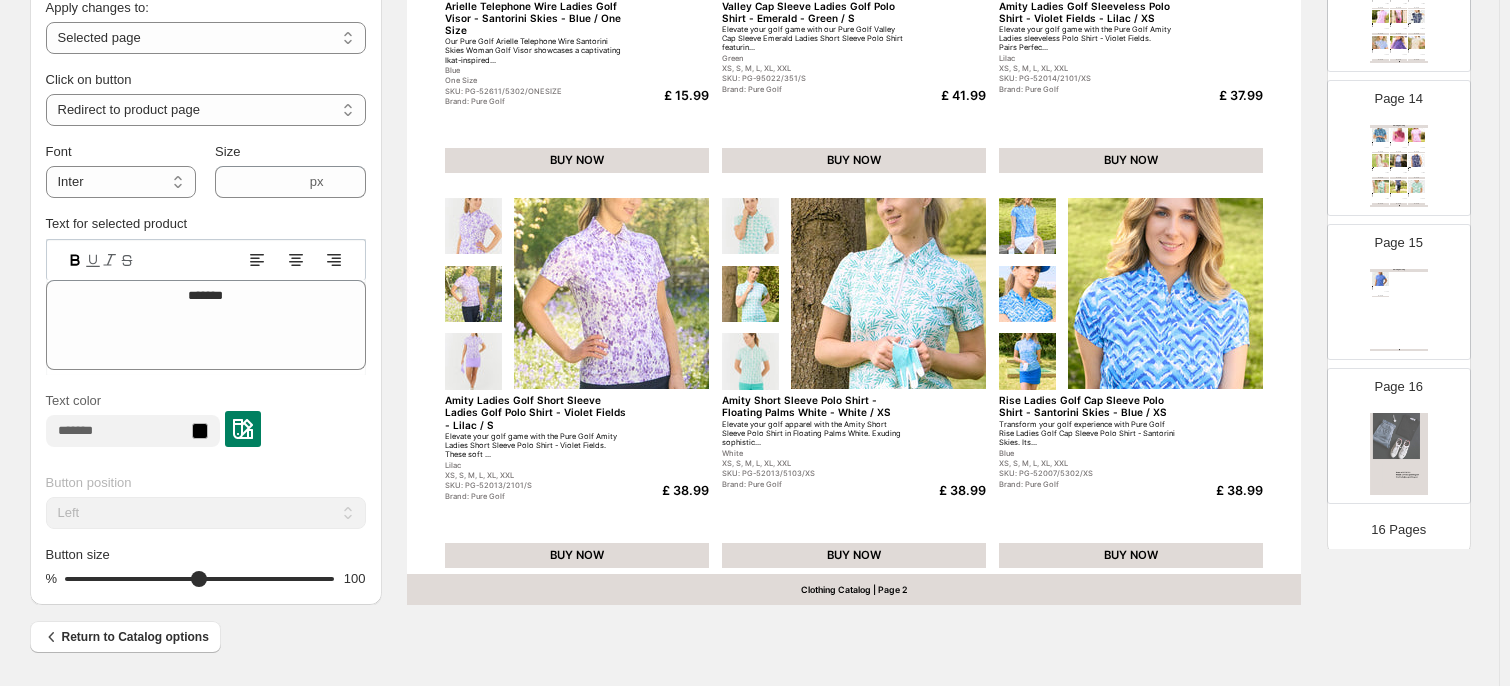 click on "Pure Golf Ethimo Cap Sleeve Womens Golf Polo Shirt - Blue - LAH - Blue / XS" at bounding box center (1378, 286) 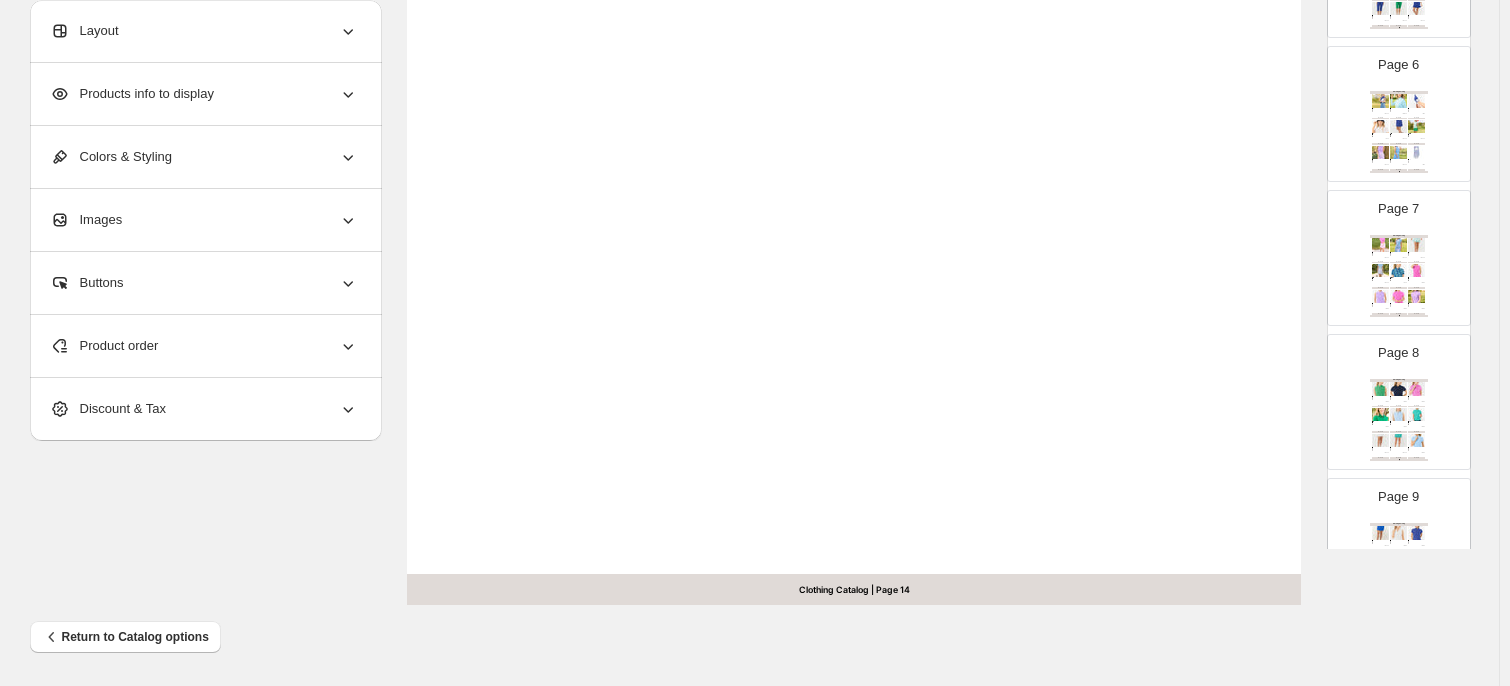 scroll, scrollTop: 0, scrollLeft: 0, axis: both 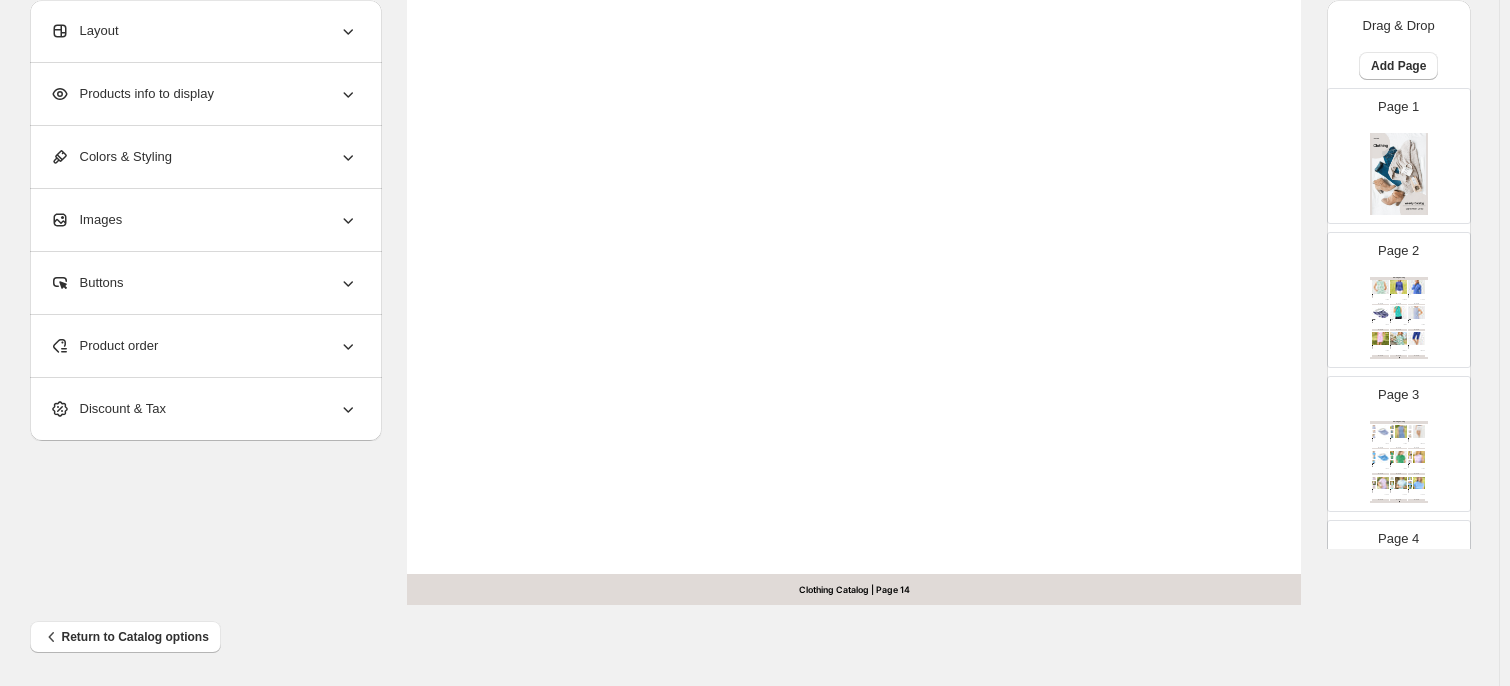 click at bounding box center (1399, 174) 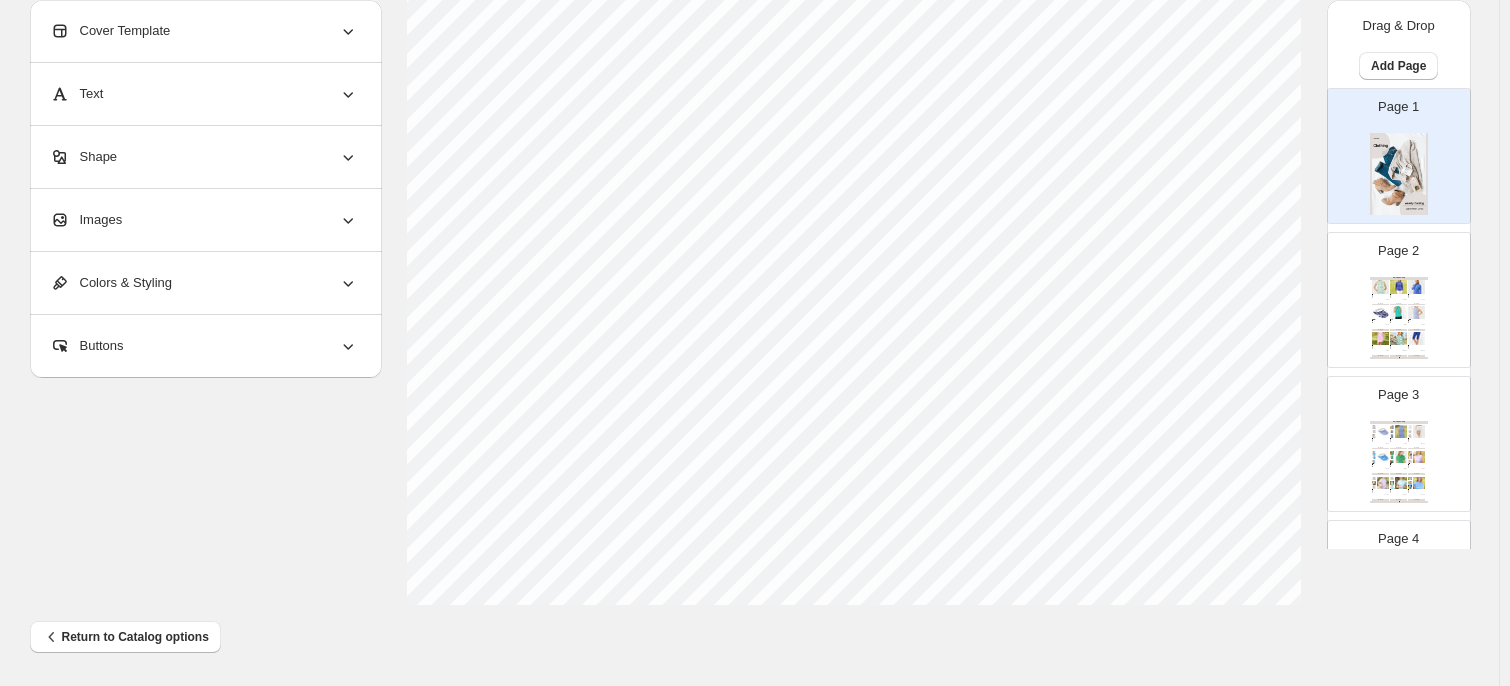 click at bounding box center [1416, 286] 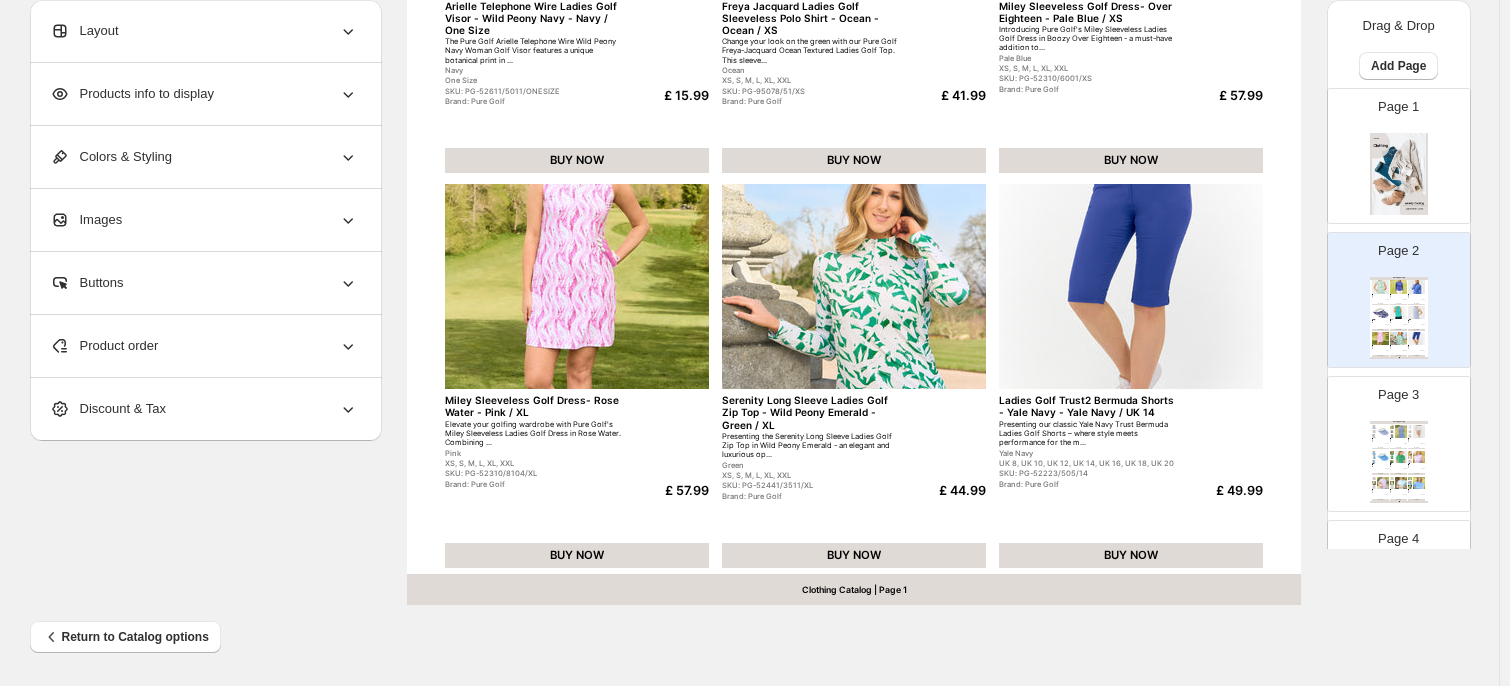 scroll, scrollTop: 0, scrollLeft: 0, axis: both 